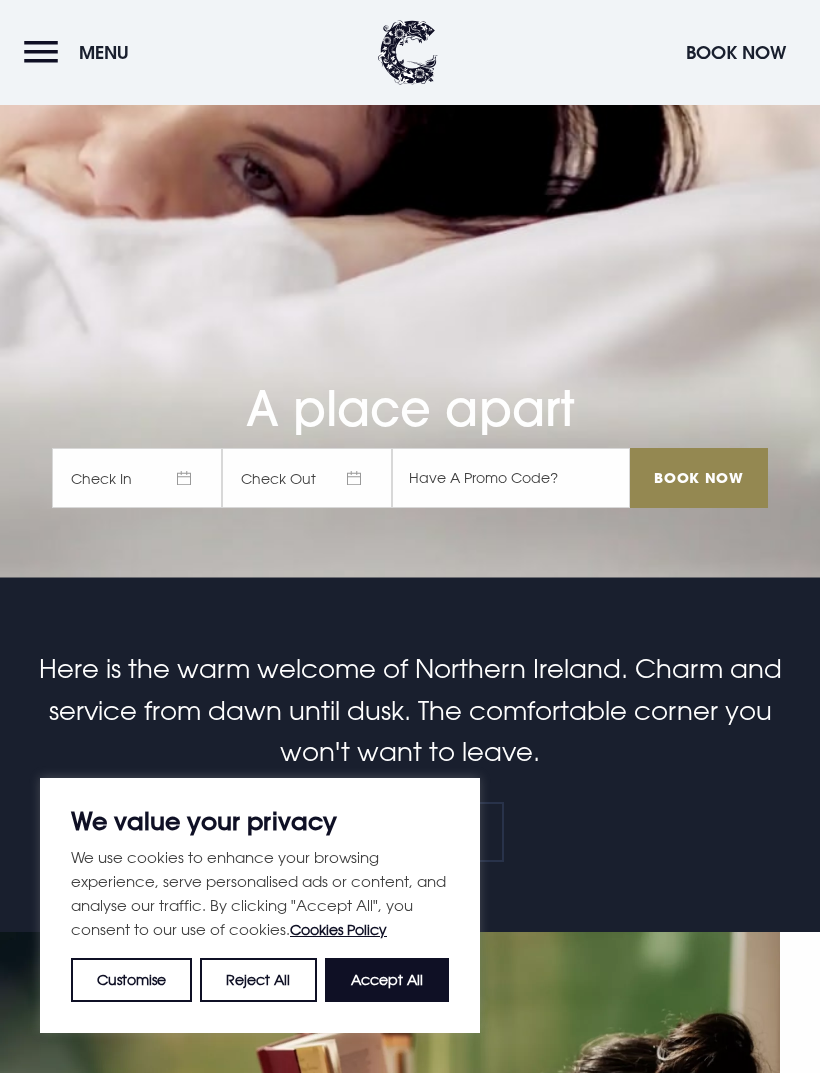 scroll, scrollTop: 496, scrollLeft: 0, axis: vertical 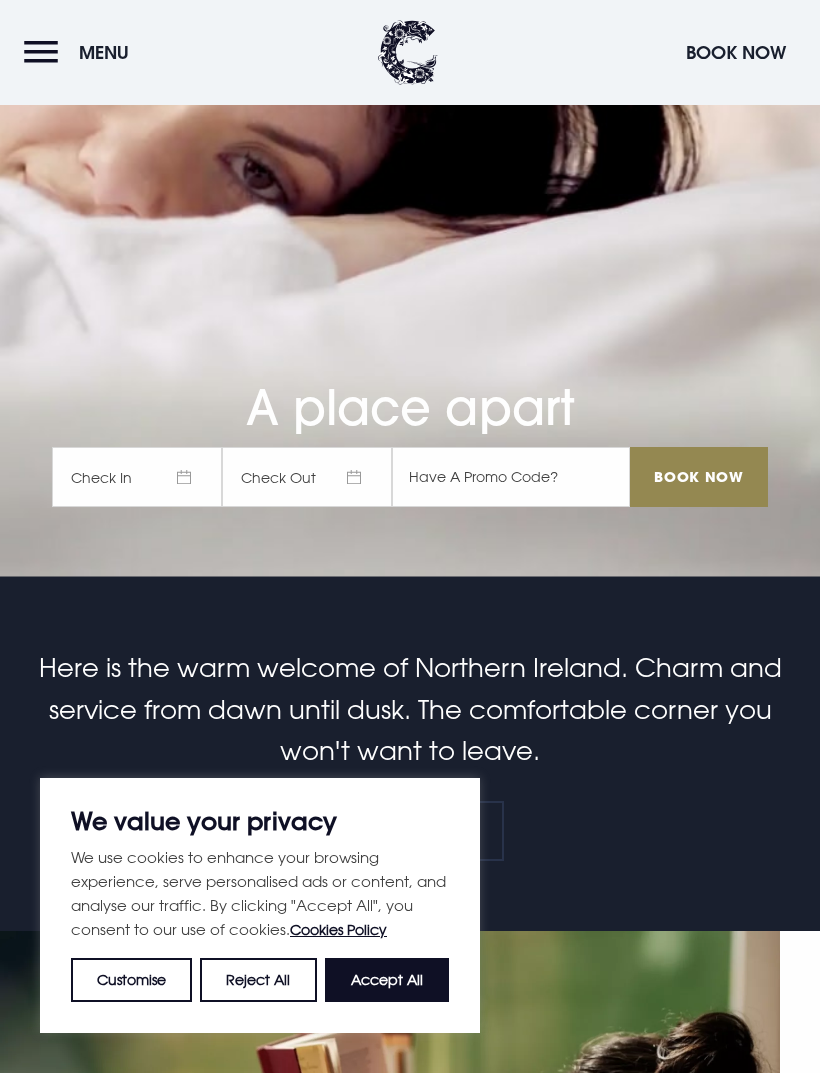 click on "Check In" at bounding box center (137, 477) 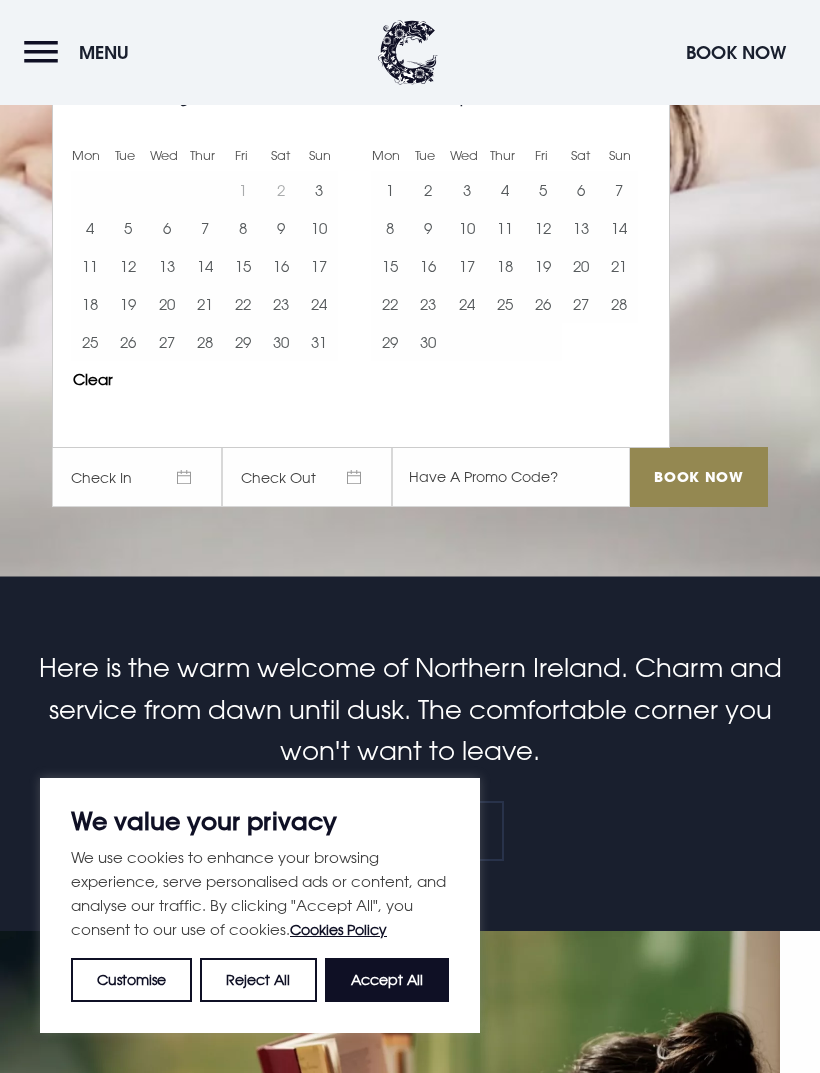click at bounding box center [638, 97] 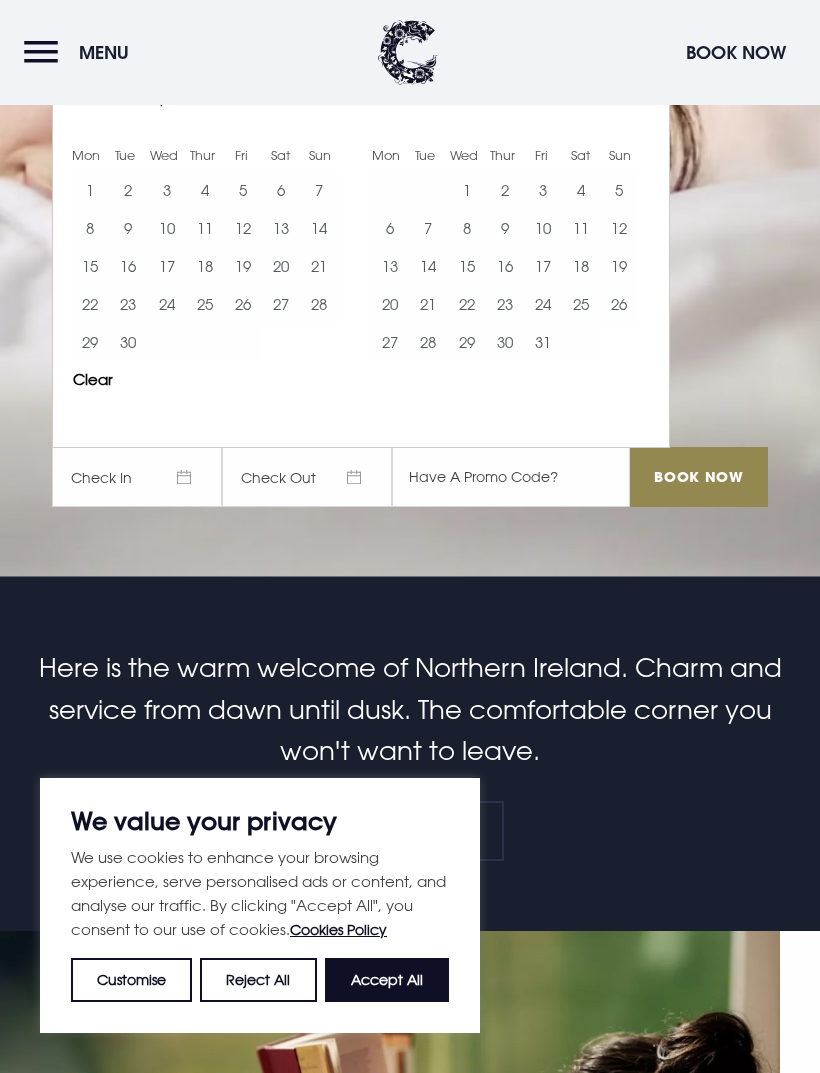 click at bounding box center [638, 97] 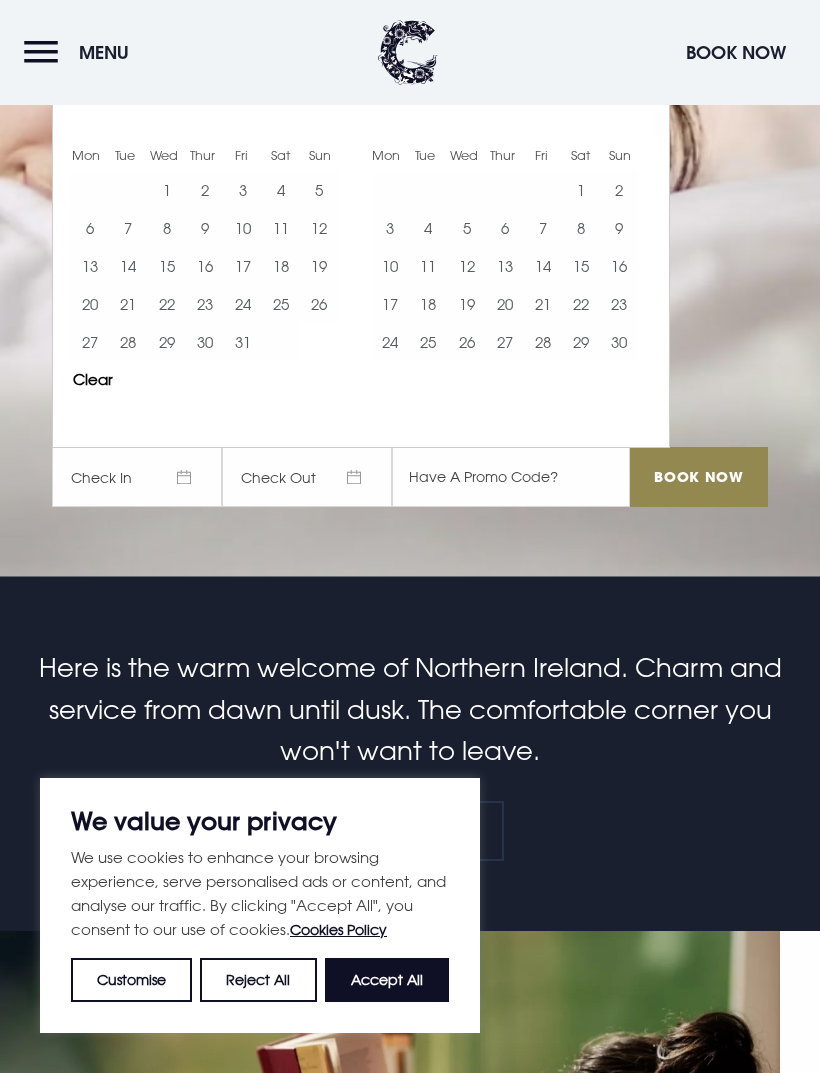 click at bounding box center [638, 97] 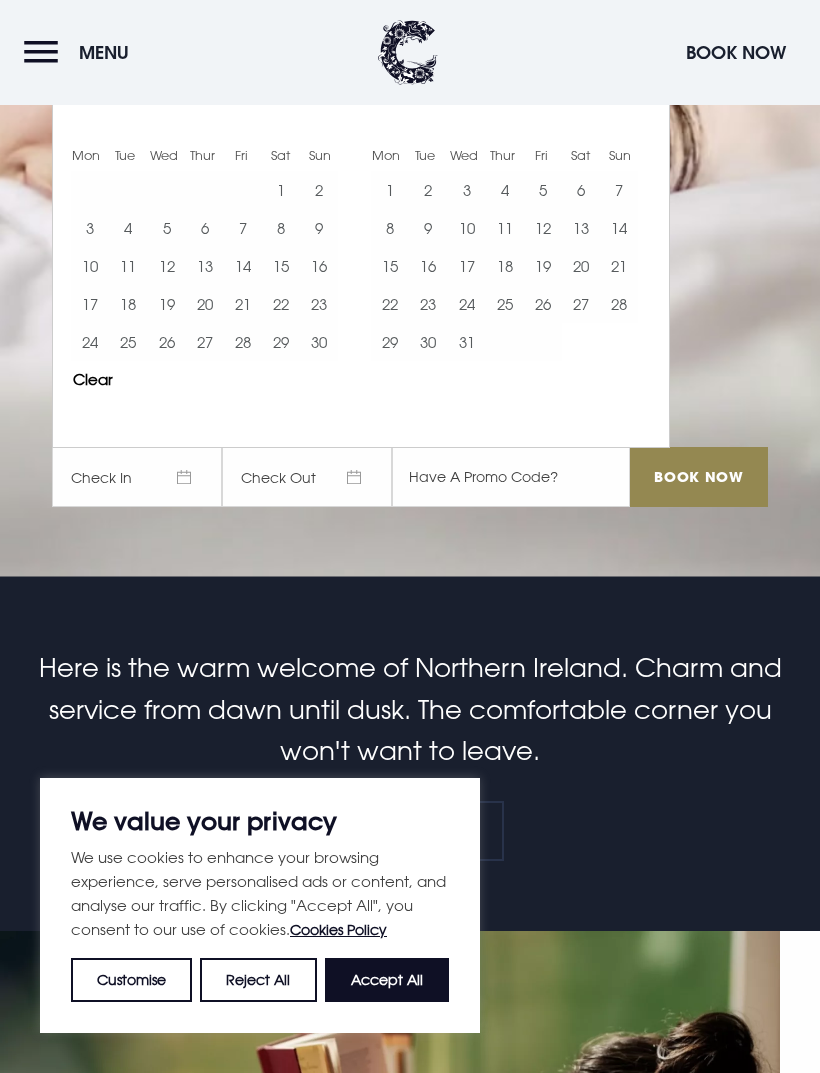 click at bounding box center (638, 97) 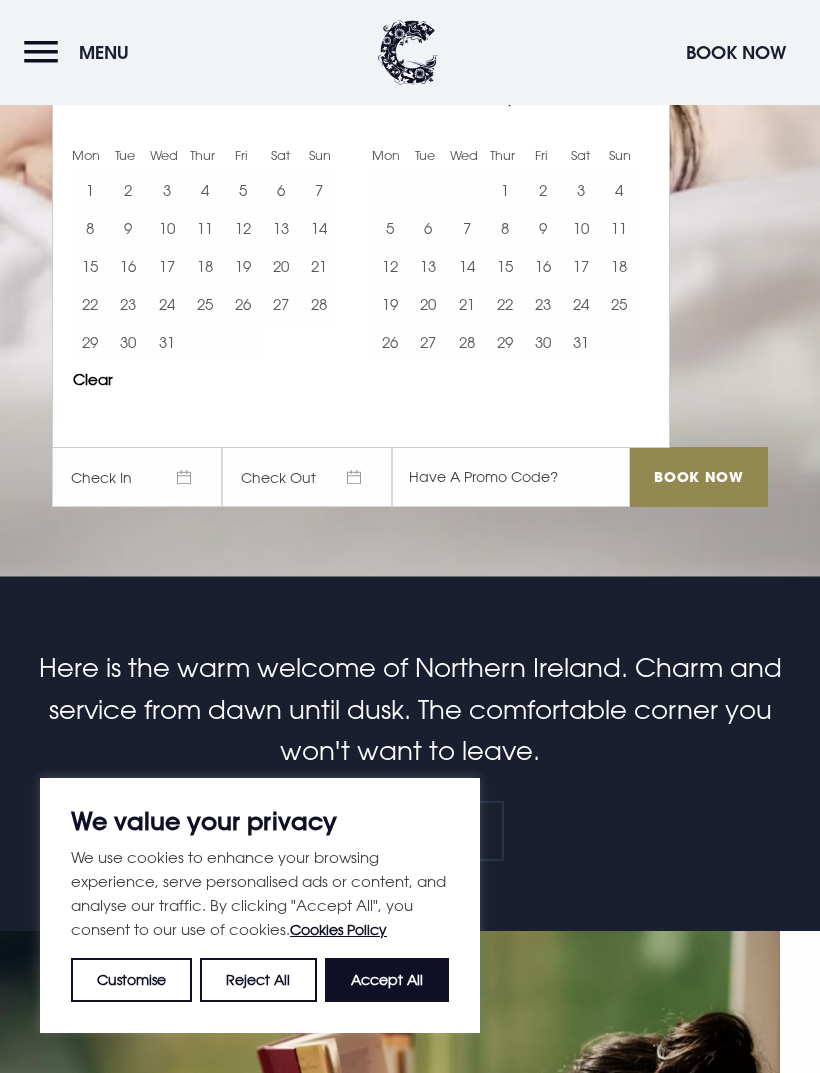 click at bounding box center [638, 97] 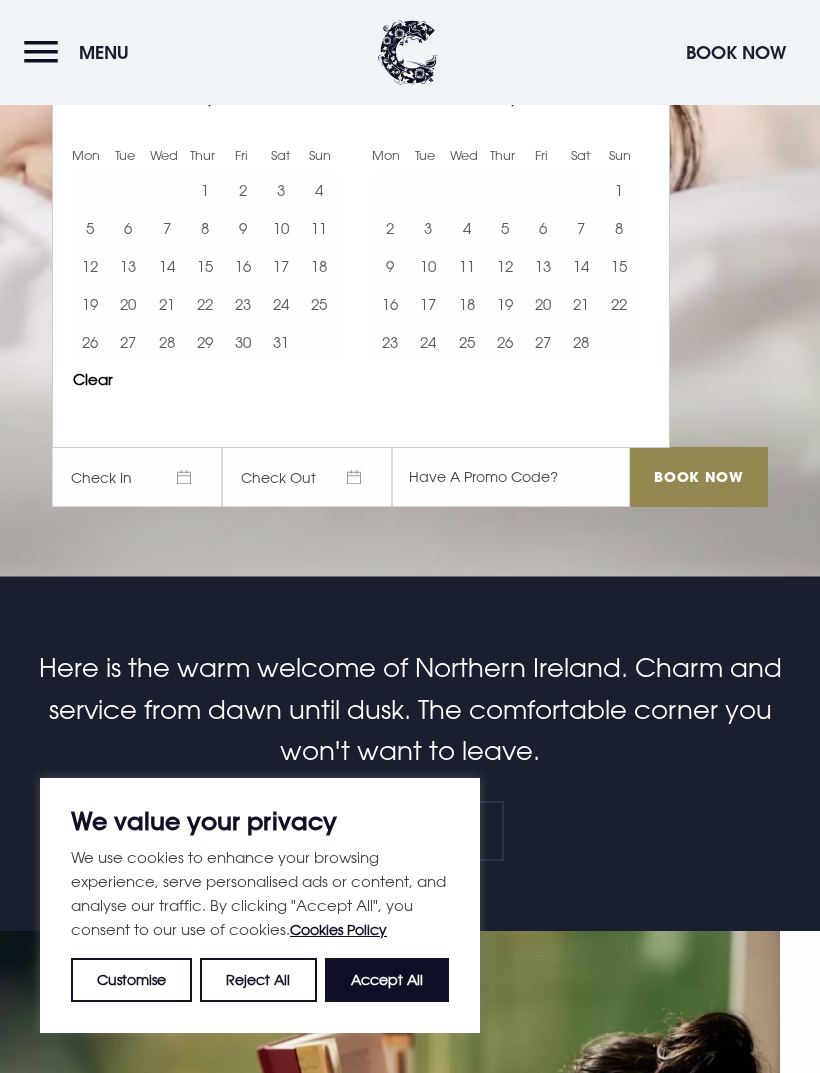 click at bounding box center (638, 97) 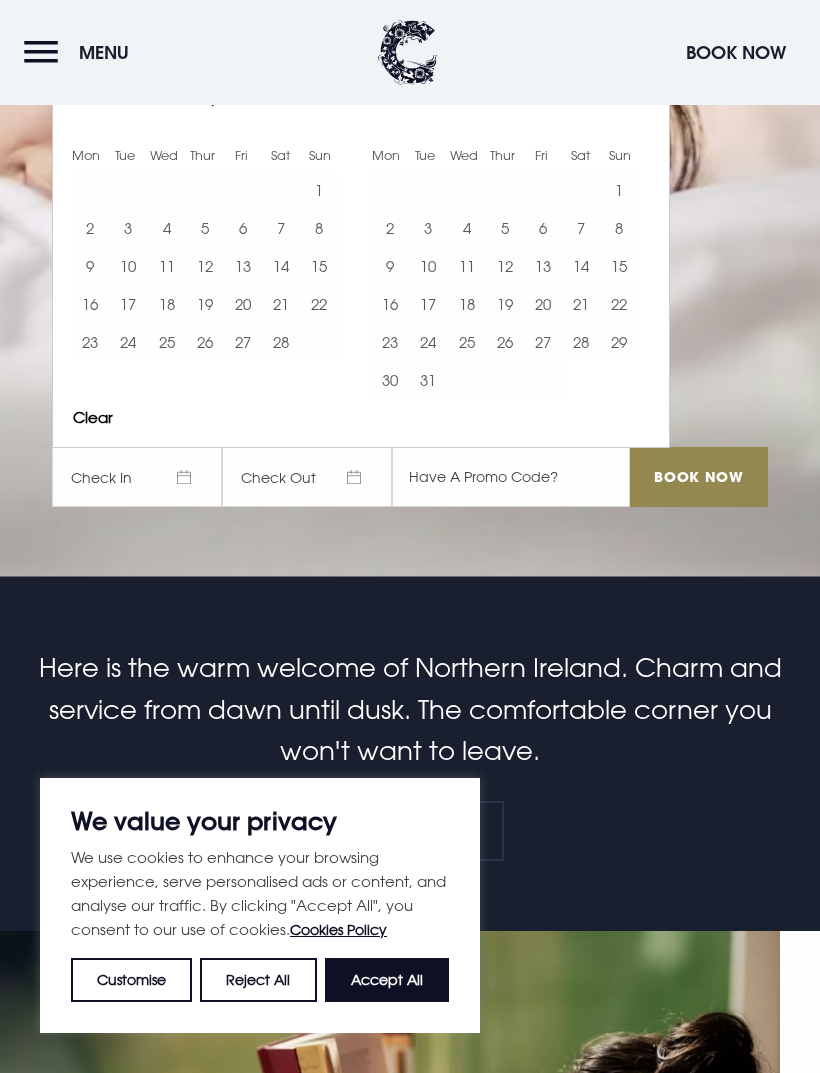 click at bounding box center [638, 97] 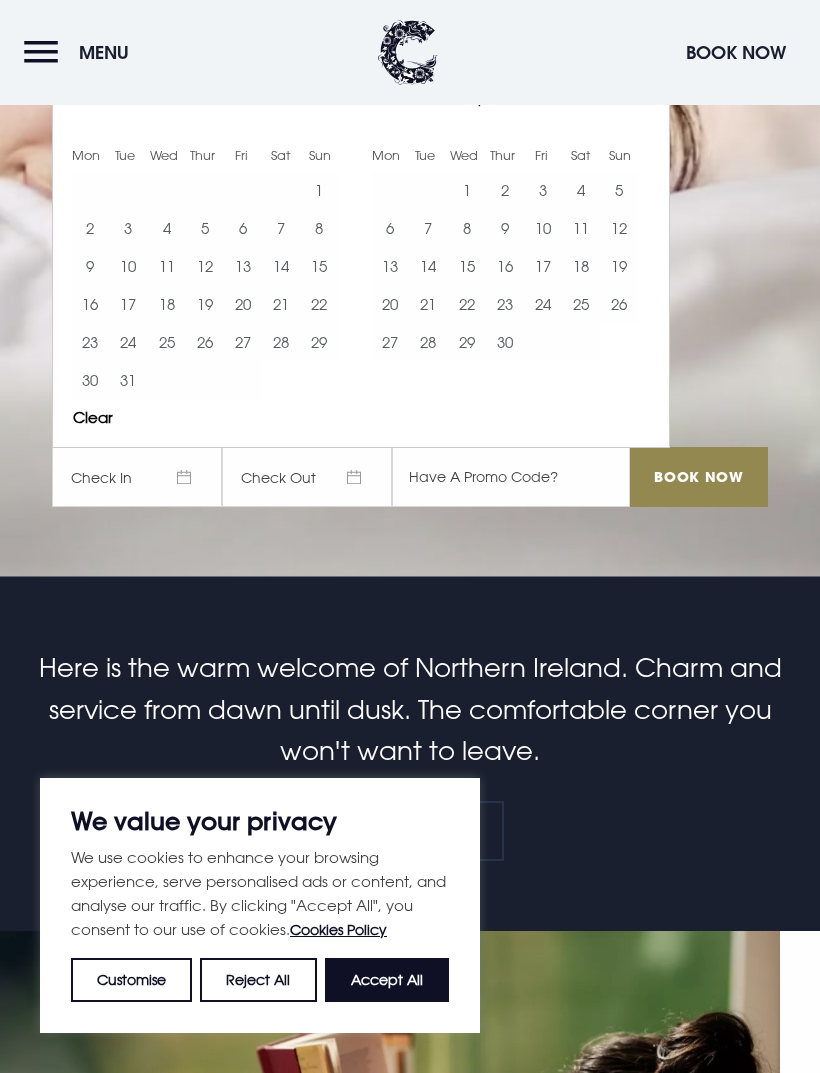 click at bounding box center (638, 97) 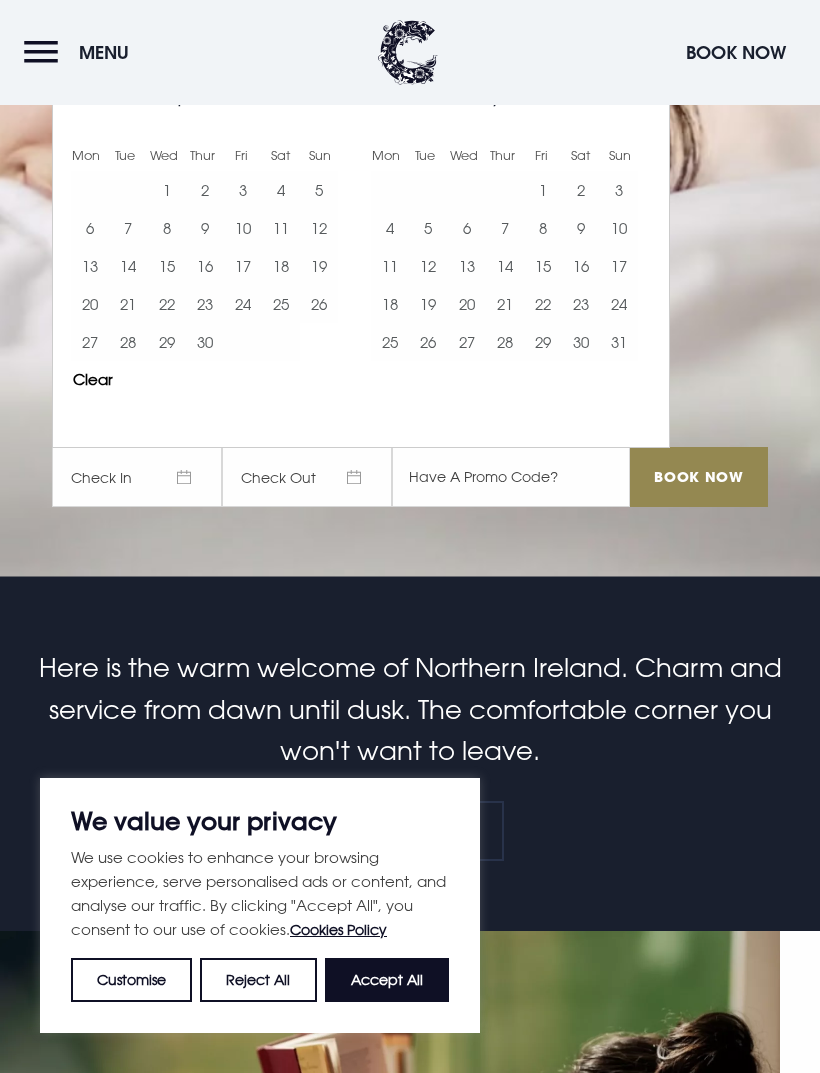 click at bounding box center (638, 97) 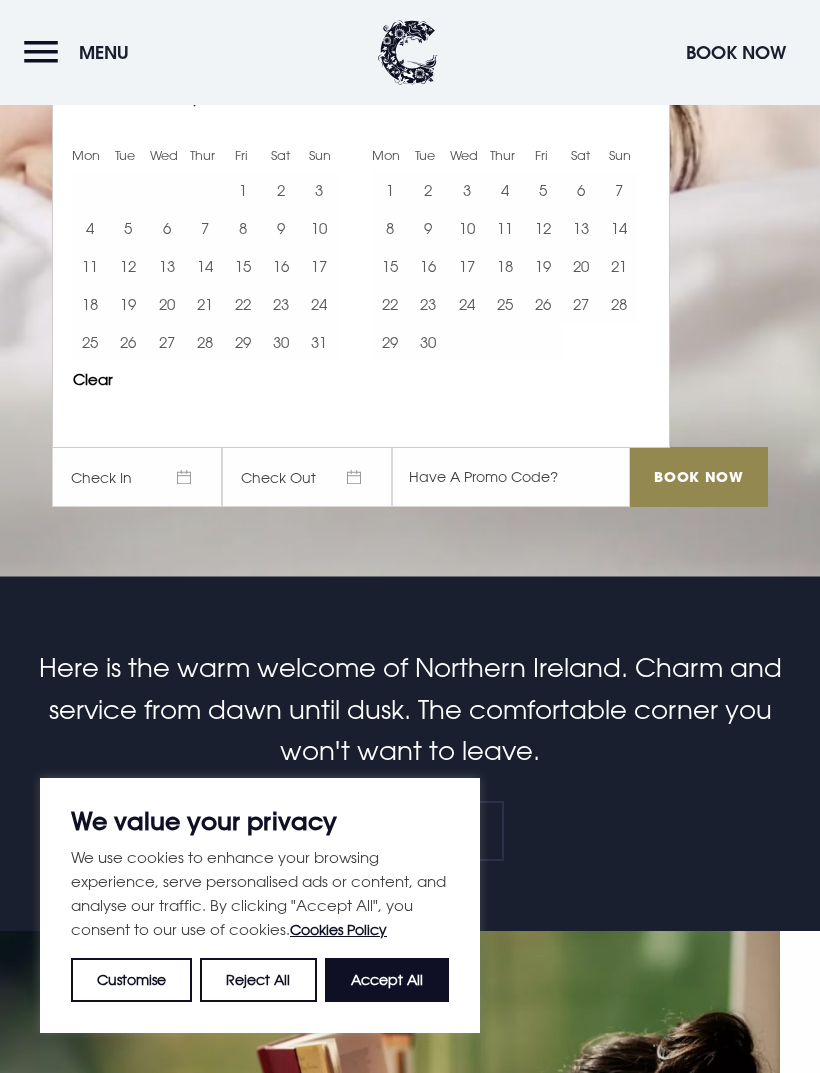 click on "19" at bounding box center [543, 266] 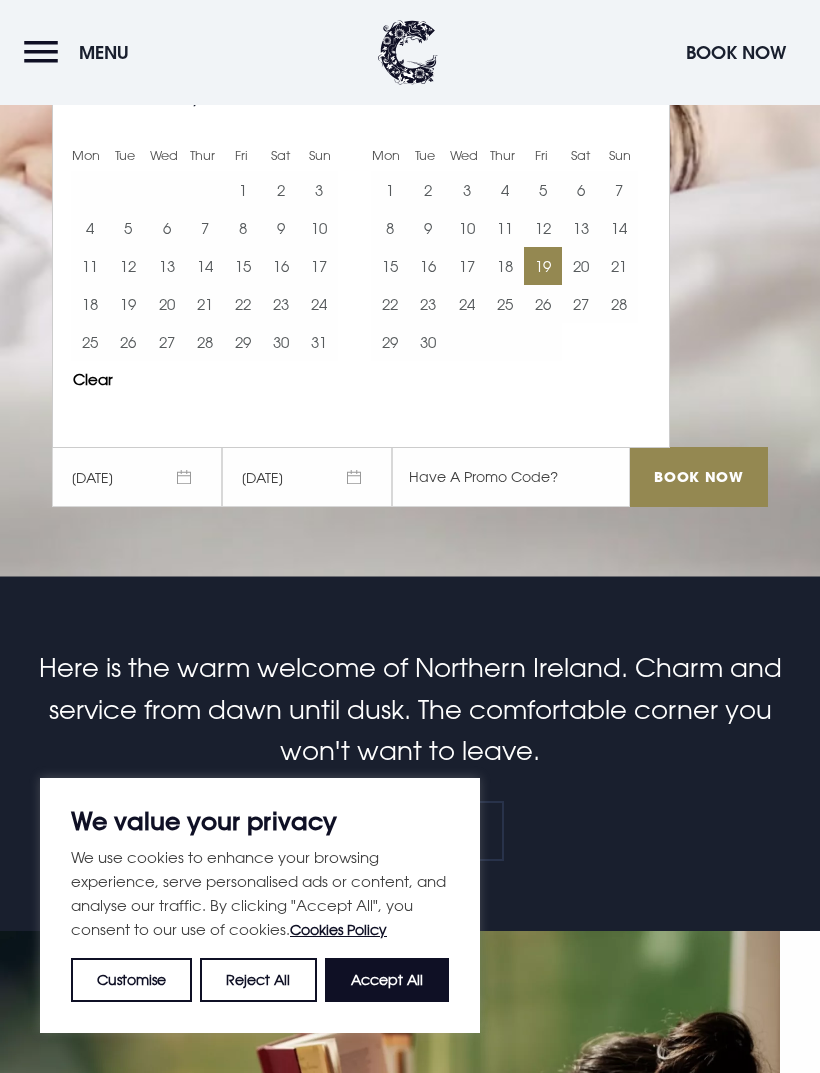click on "20" at bounding box center (581, 266) 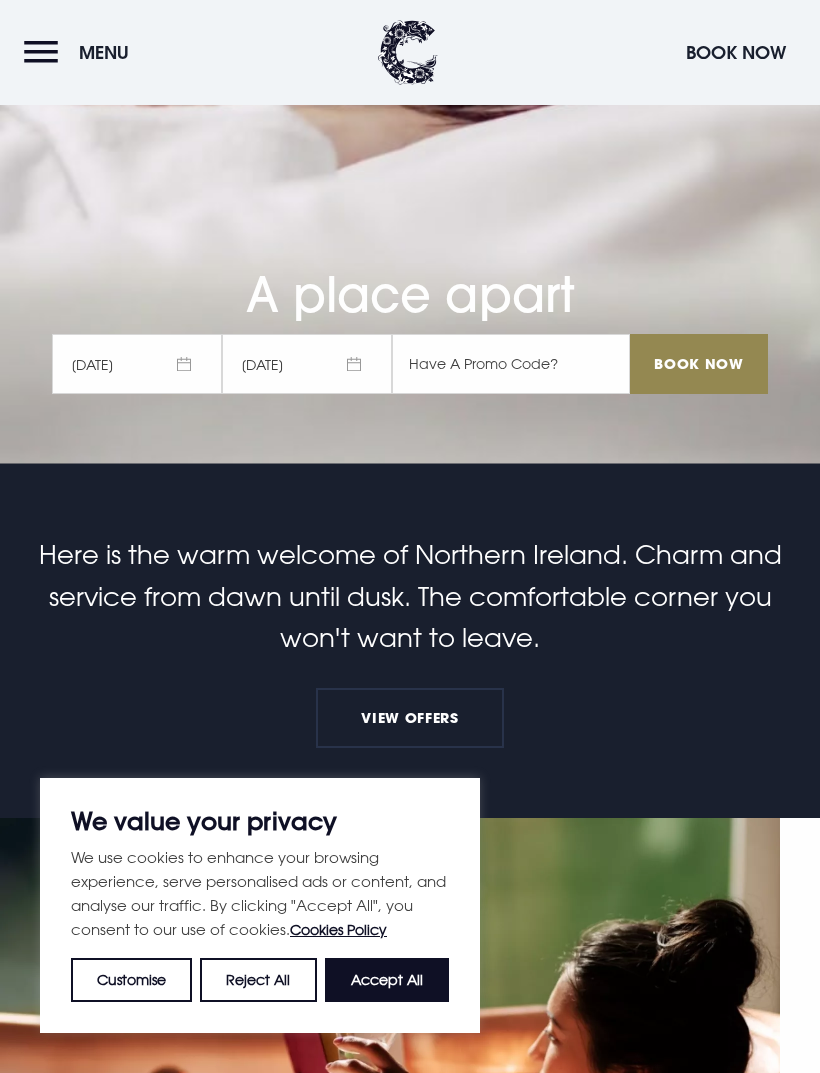 scroll, scrollTop: 673, scrollLeft: 0, axis: vertical 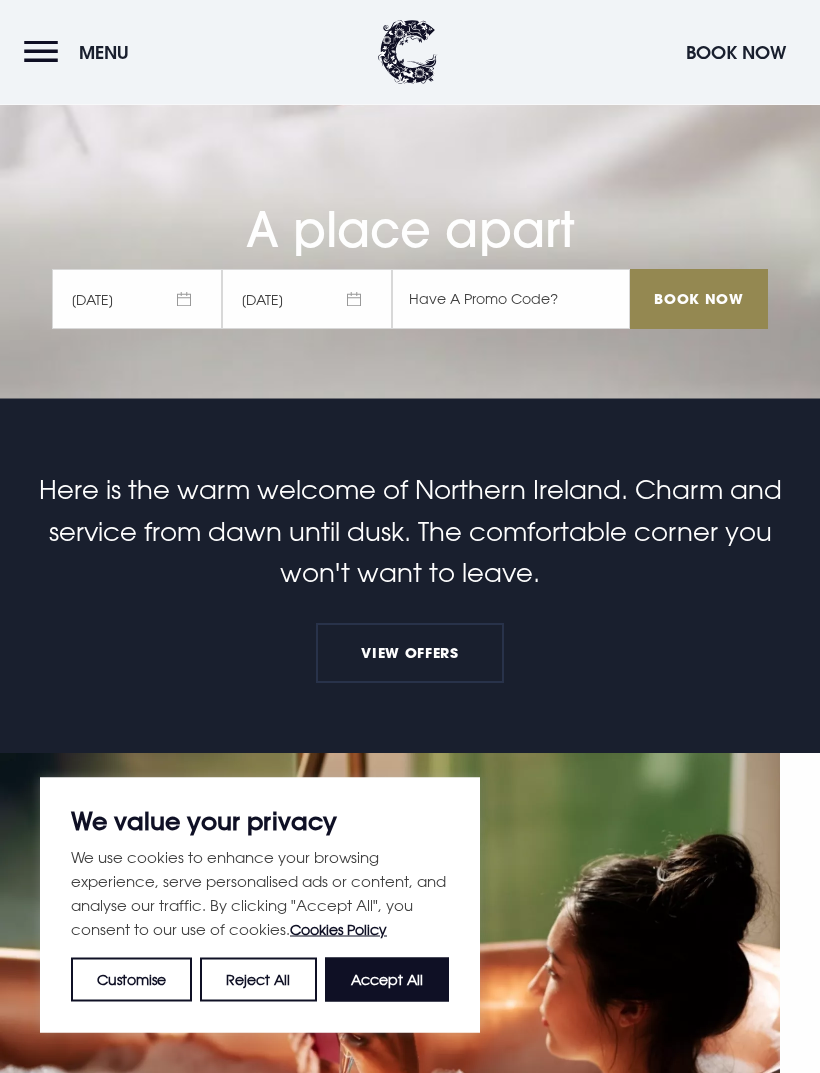 click on "Book Now" at bounding box center (699, 300) 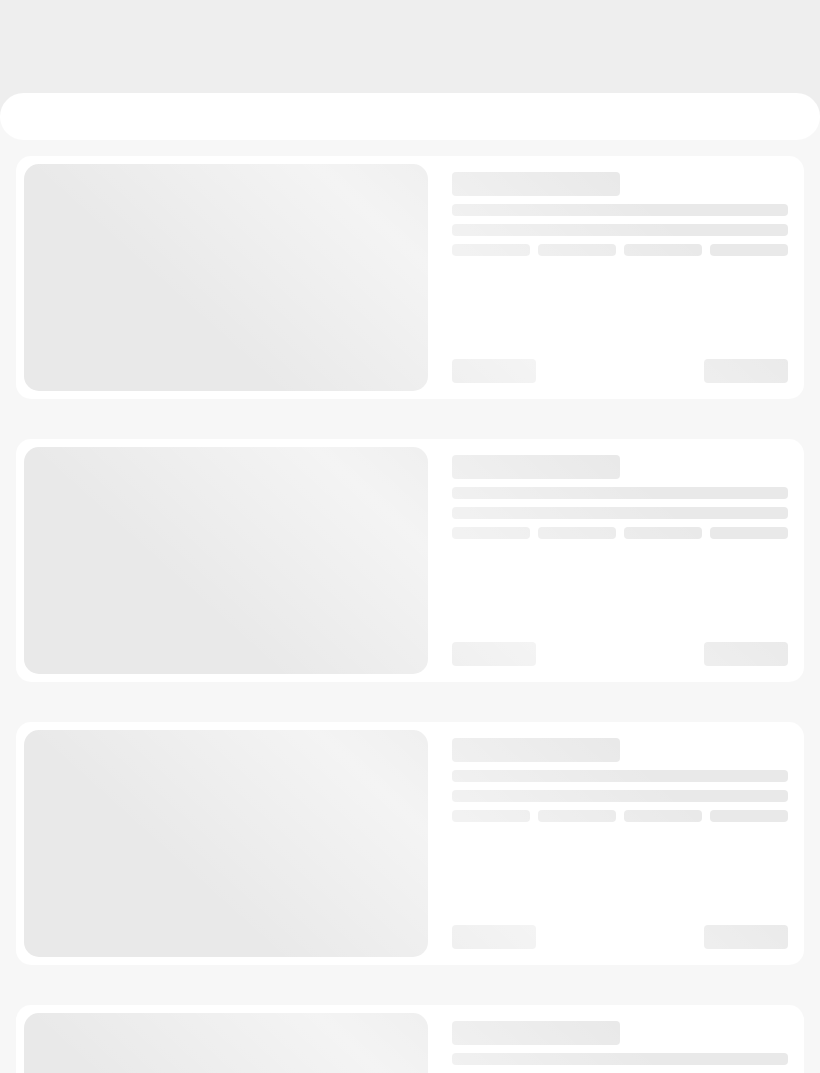 scroll, scrollTop: 0, scrollLeft: 0, axis: both 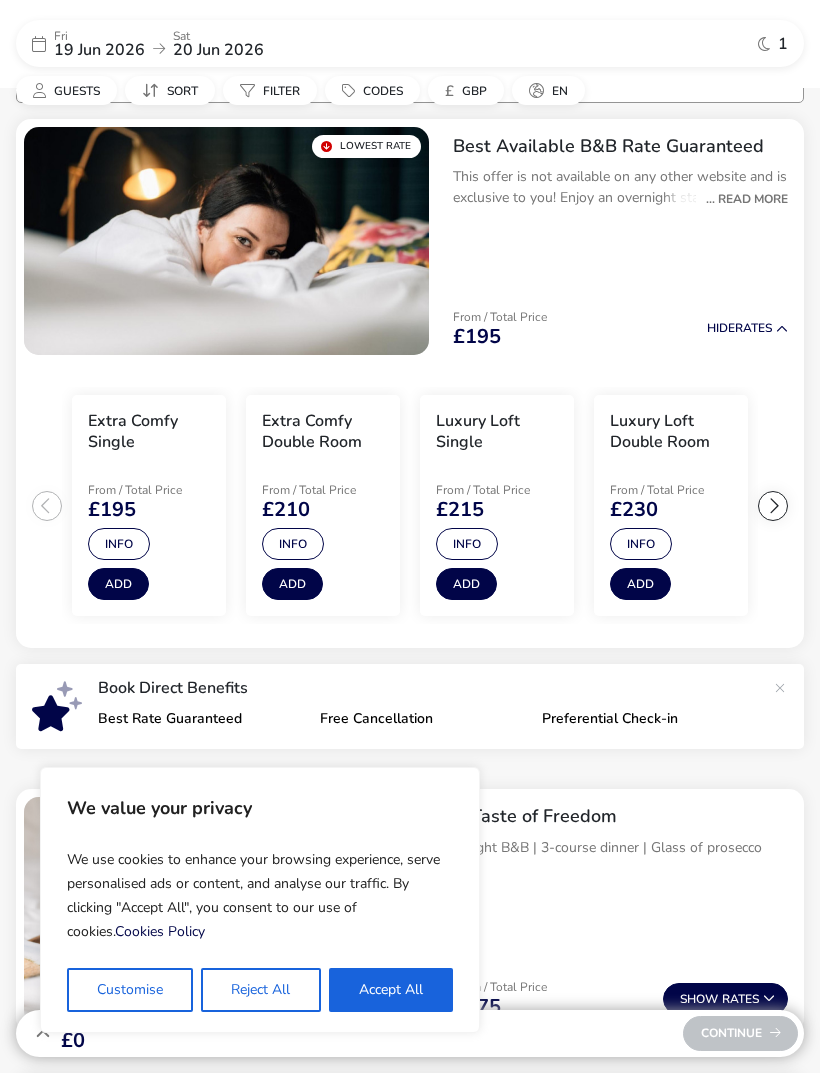 click at bounding box center (773, 506) 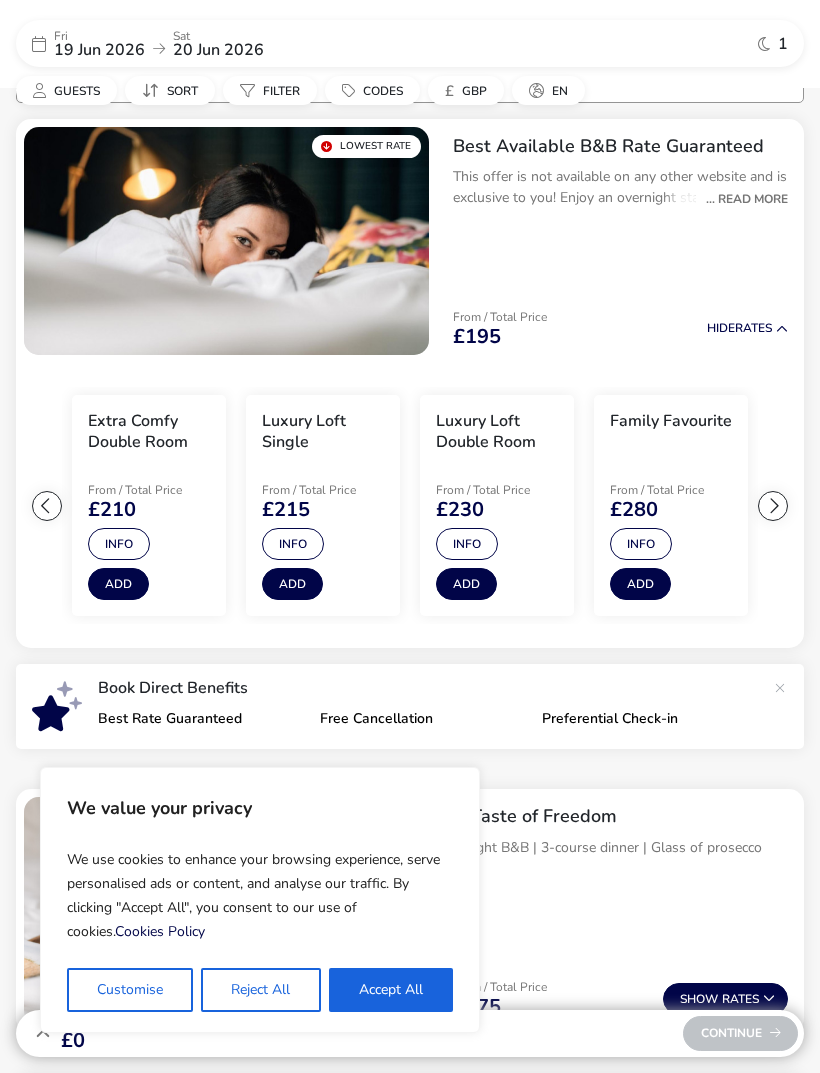 click on "From / Total Price" at bounding box center (149, 490) 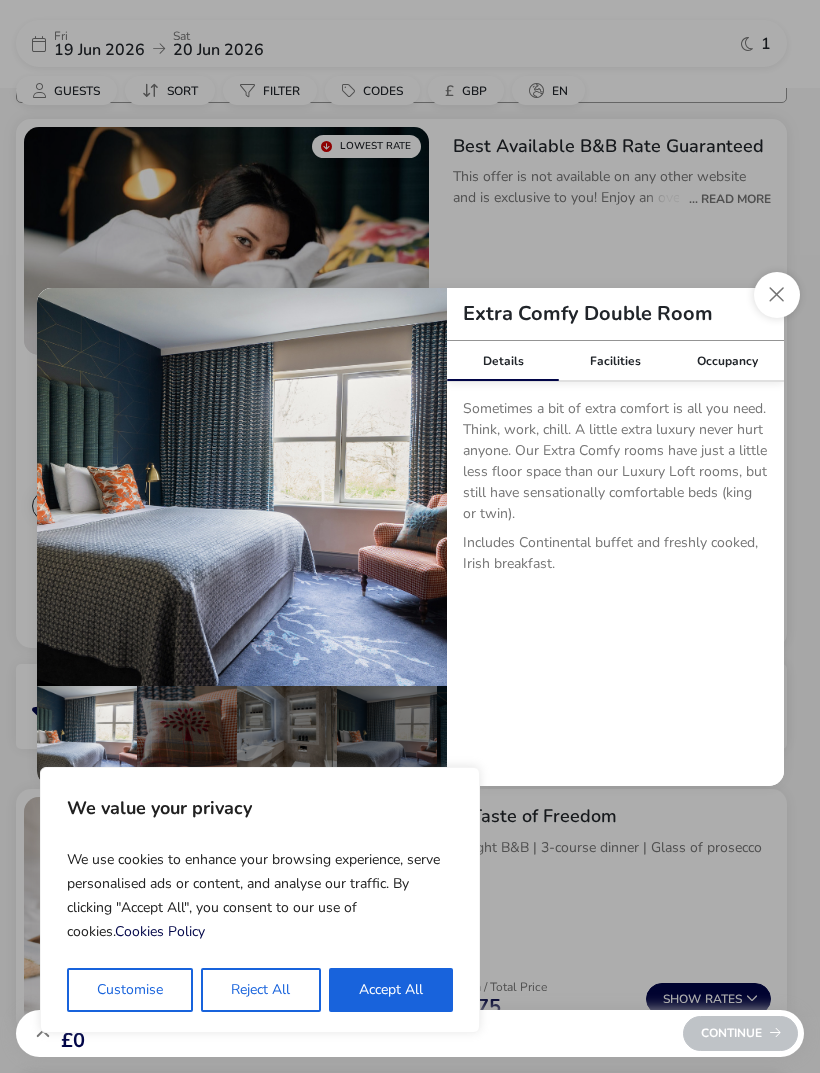 click on "Occupancy" at bounding box center (727, 361) 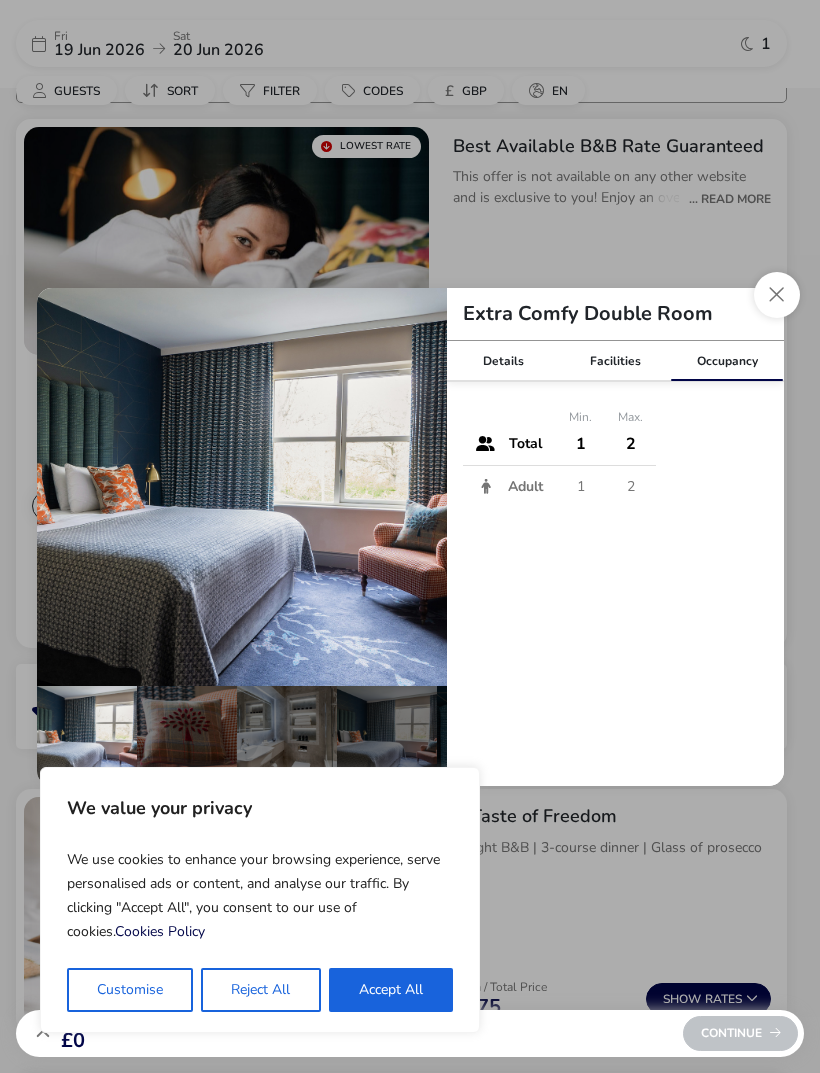 click at bounding box center (777, 295) 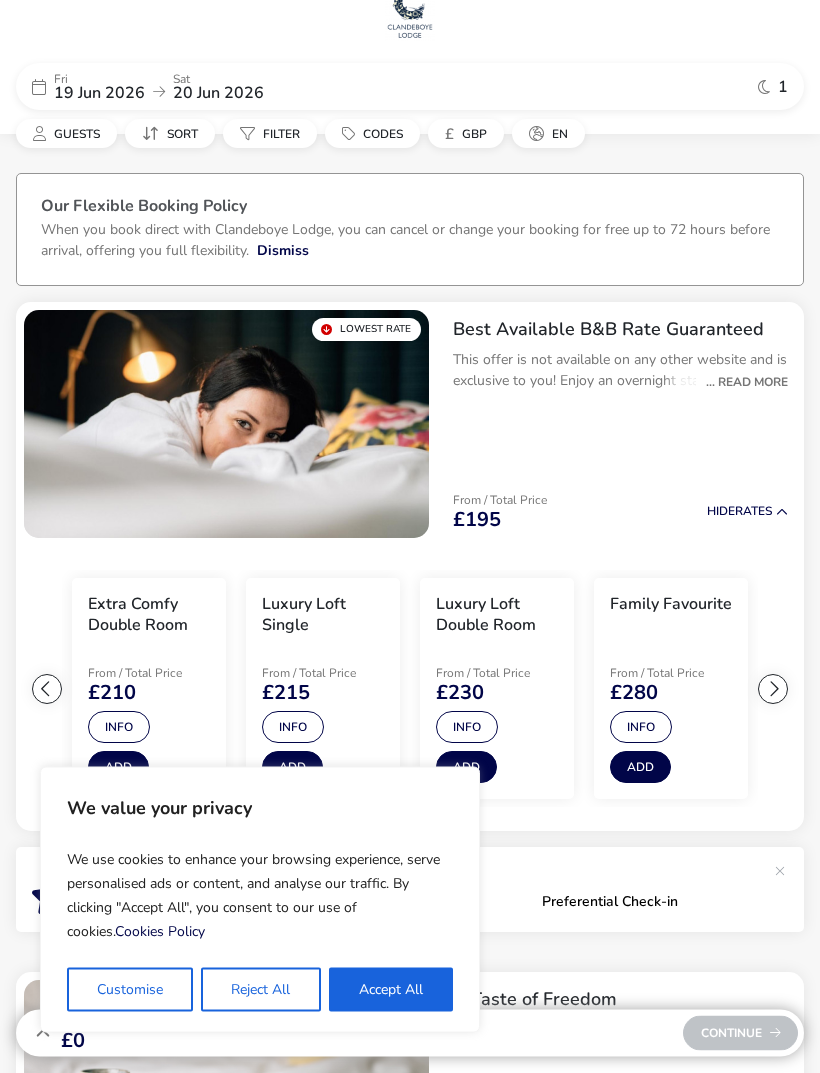 scroll, scrollTop: 41, scrollLeft: 0, axis: vertical 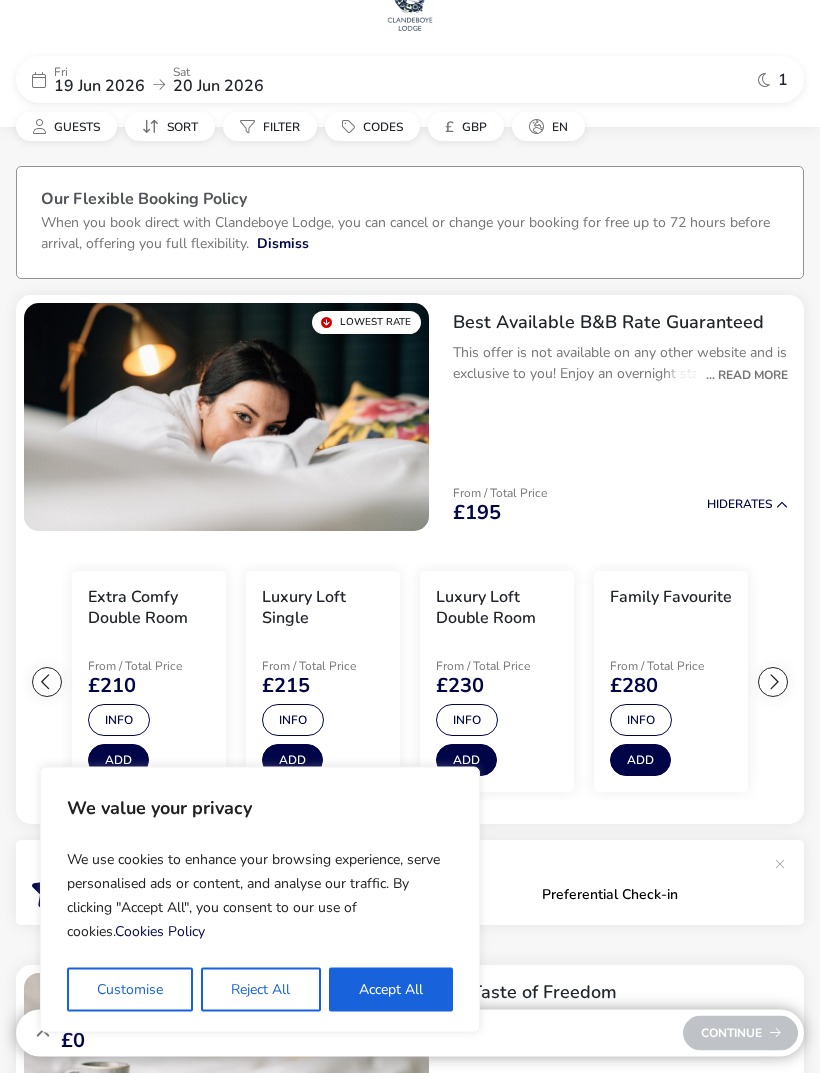click on "Extra Comfy Single   From / Total Price  £195  Info   Add   Extra Comfy Double Room   From / Total Price  £210  Info   Add   Luxury Loft Single   From / Total Price  £215  Info   Add   Luxury Loft Double Room   From / Total Price  £230  Info   Add   Family Favourite   From / Total Price  £280  Info   Add   Lounge Suite   From / Total Price  £290  Info   Add   Ultra-luxe Suite   From / Total Price  £390  Info   Add" at bounding box center [410, 683] 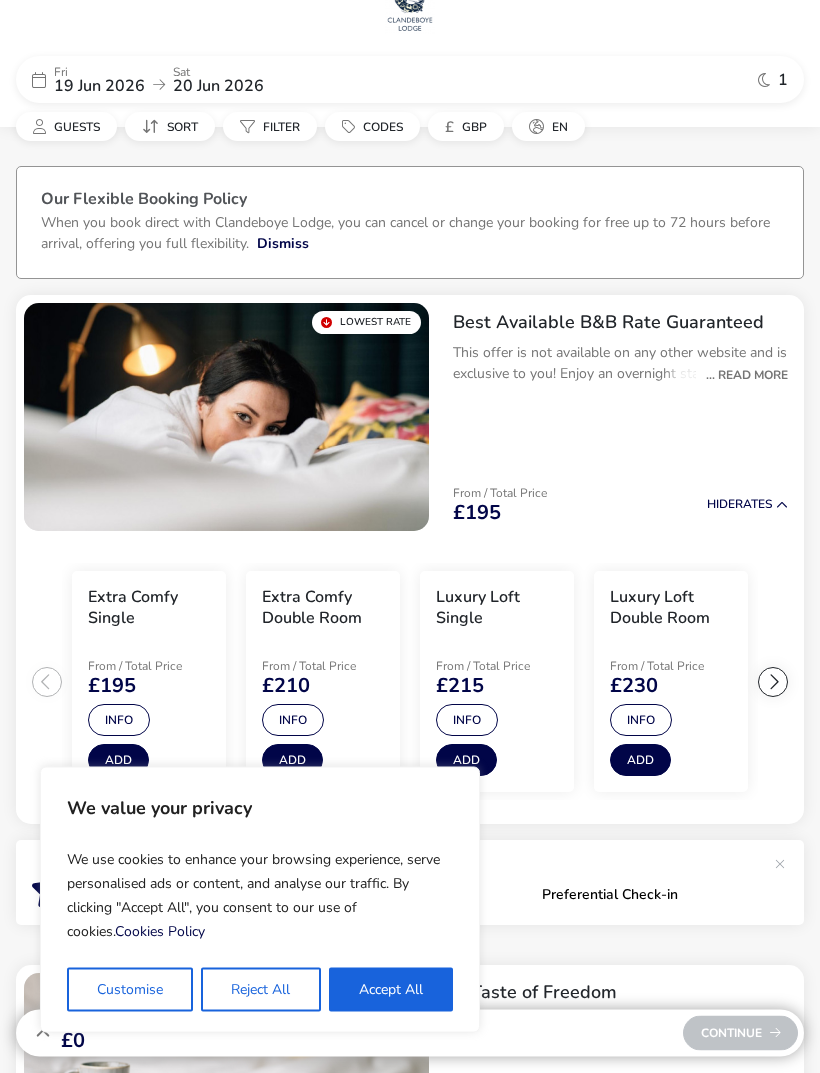 scroll, scrollTop: 42, scrollLeft: 0, axis: vertical 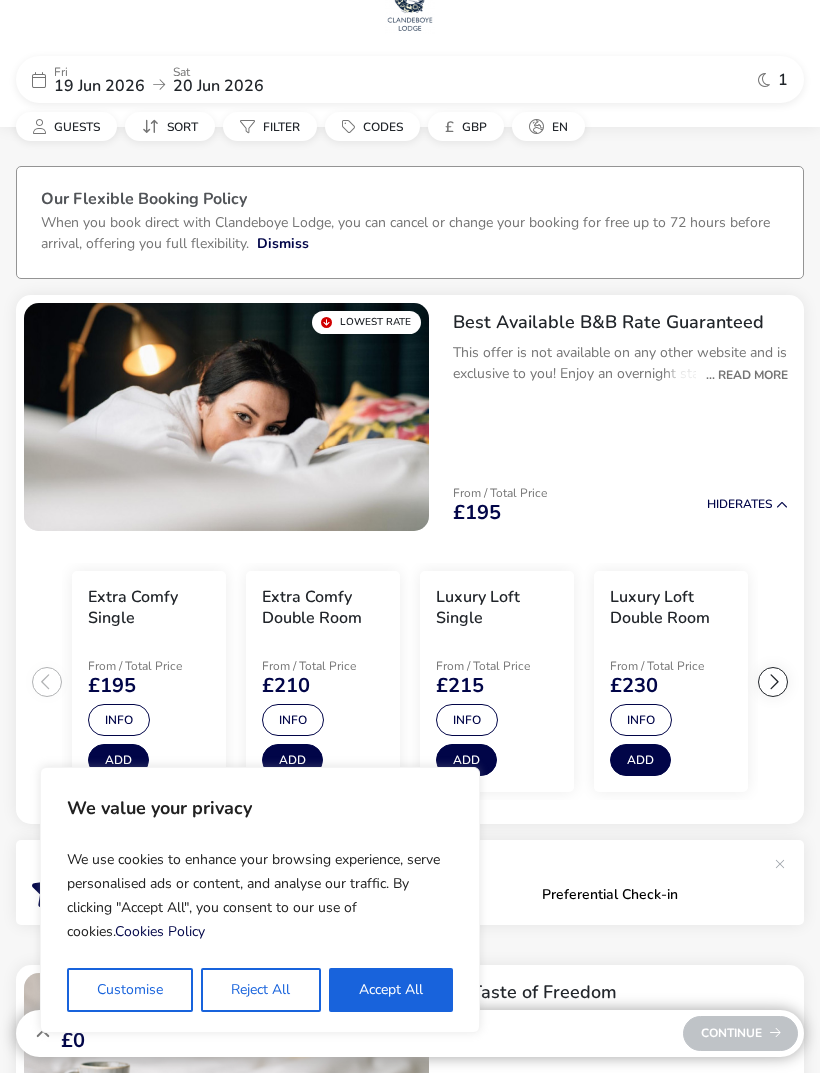 click on "Reject All" at bounding box center [260, 990] 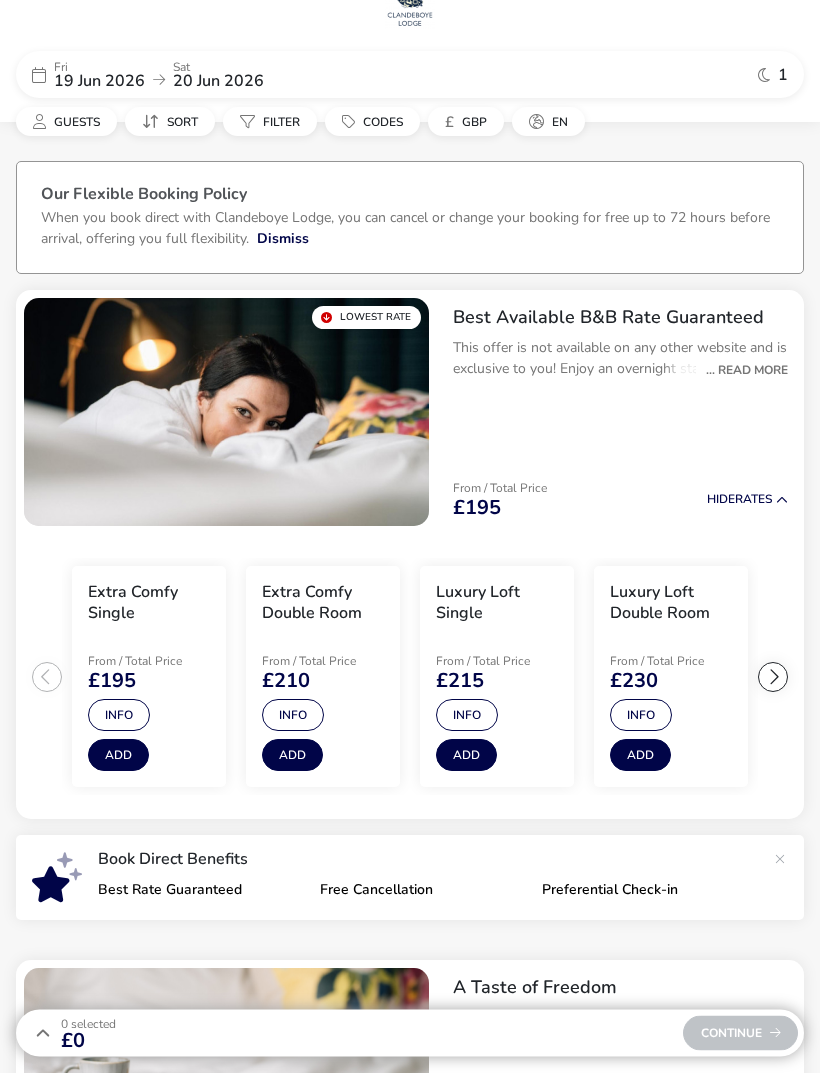 scroll, scrollTop: 0, scrollLeft: 0, axis: both 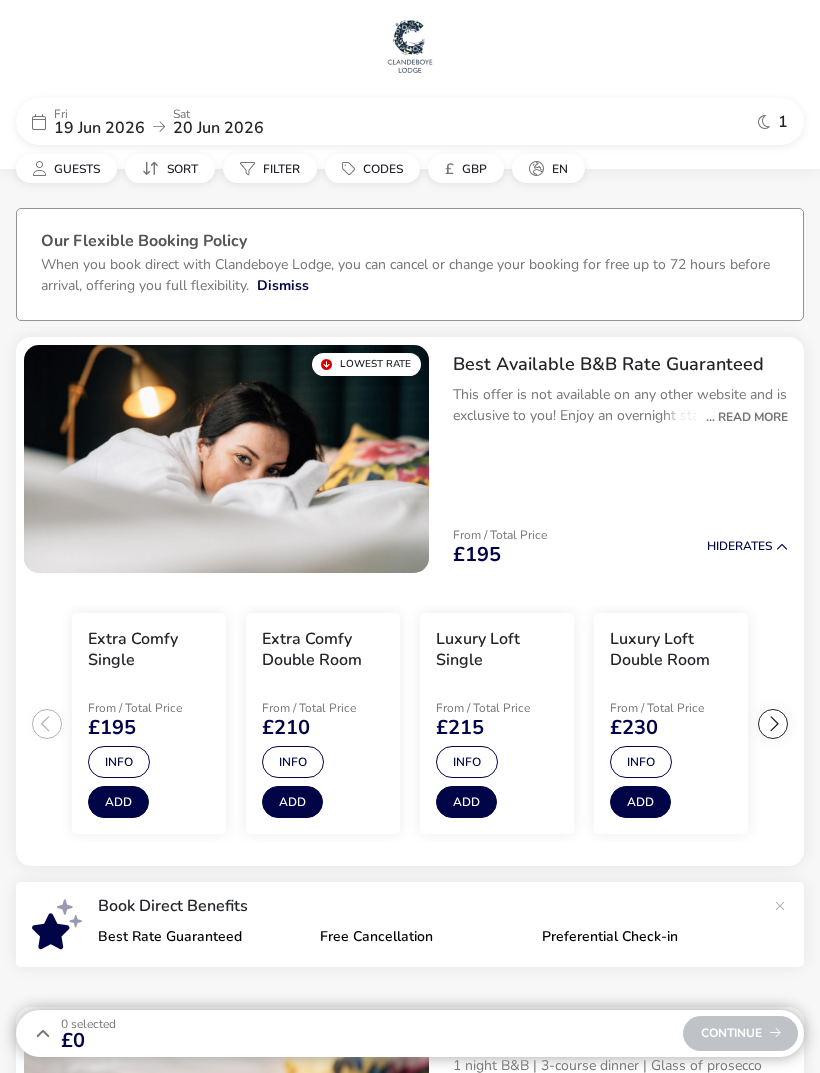 click on "Guests" at bounding box center (77, 169) 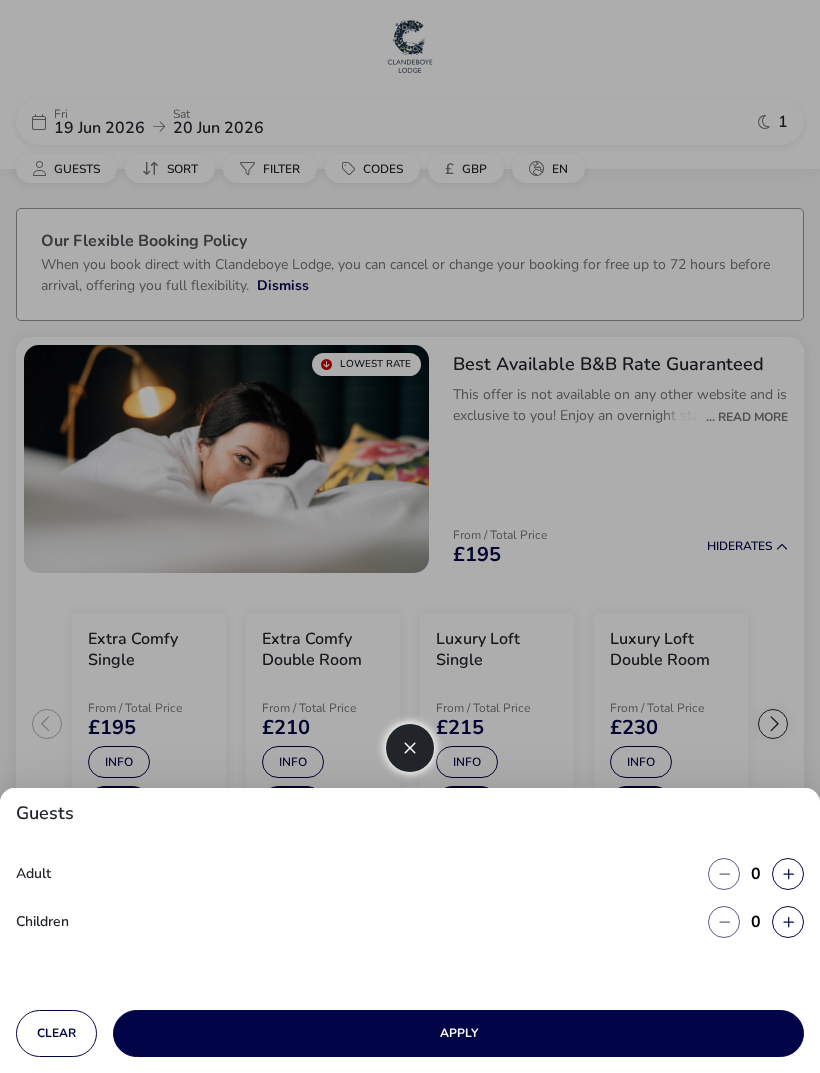 click at bounding box center (788, 874) 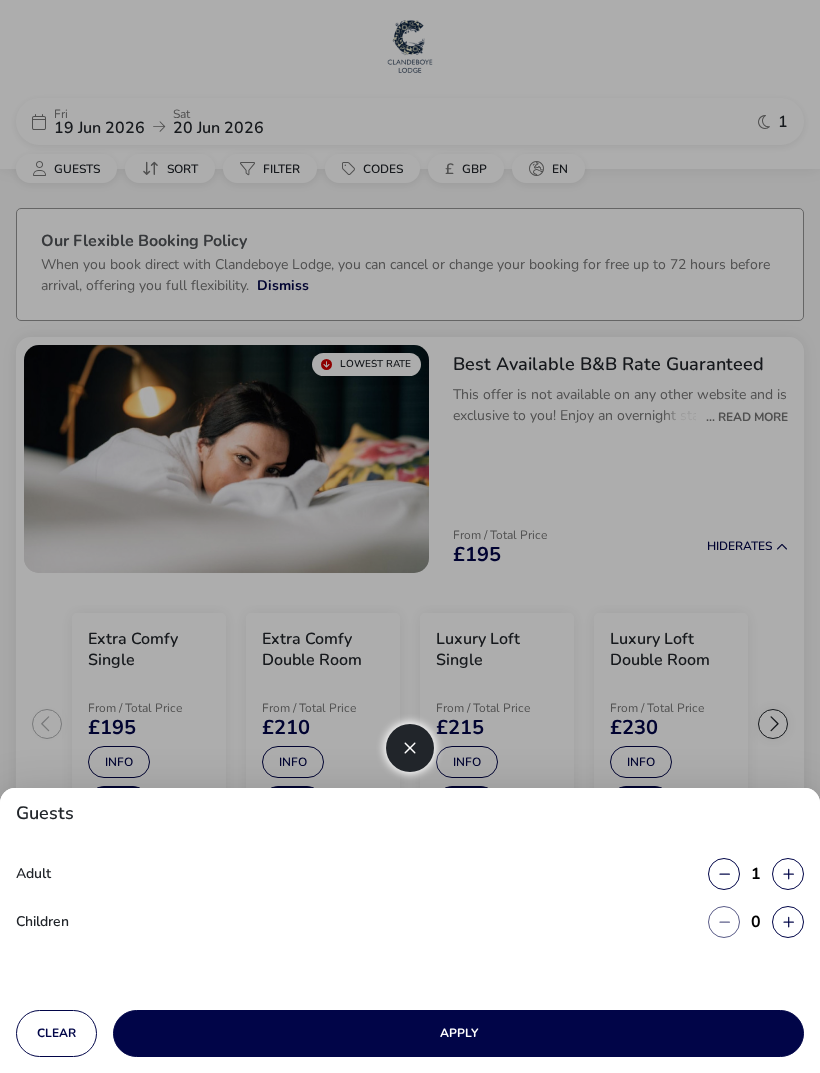 click at bounding box center (788, 874) 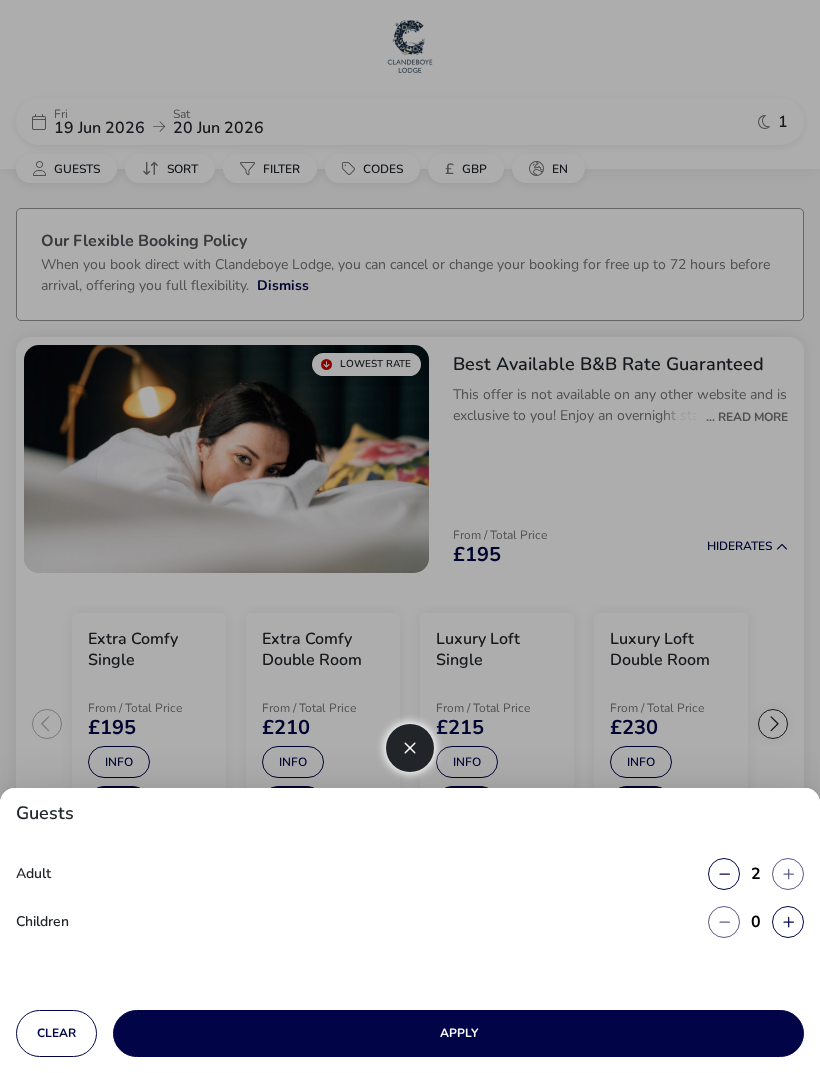 click on "Apply" at bounding box center [458, 1033] 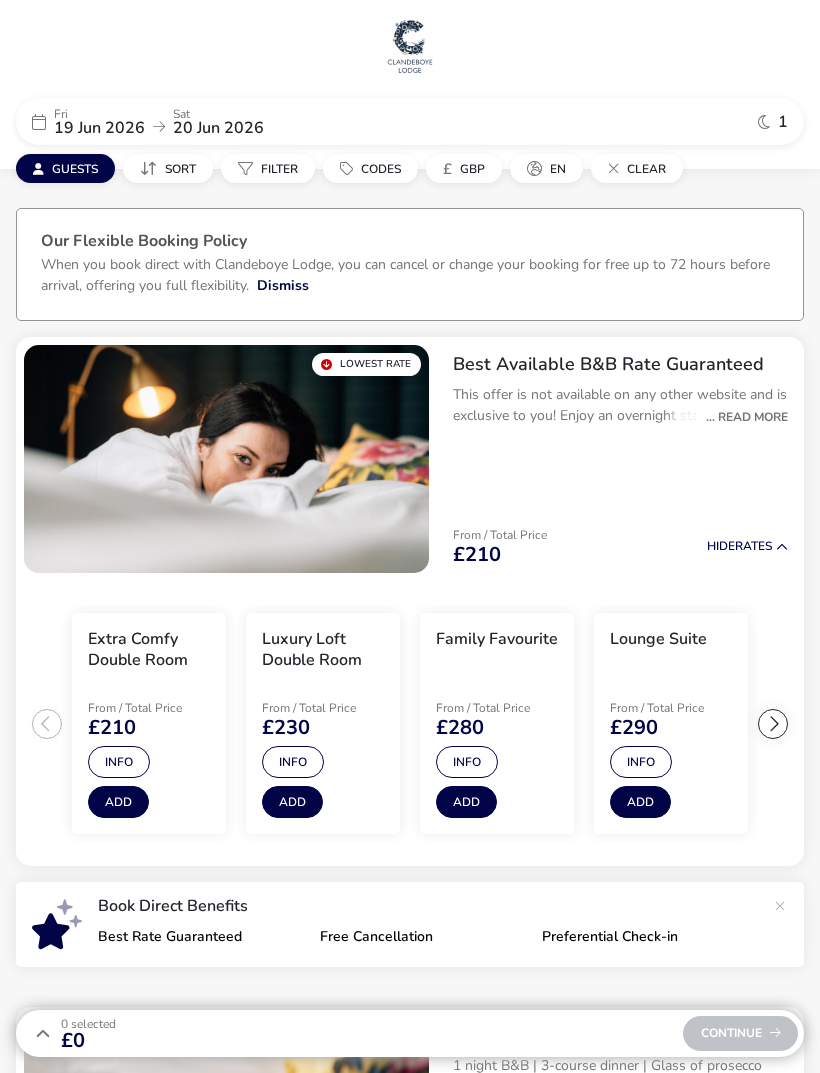 click on "Add" at bounding box center [292, 802] 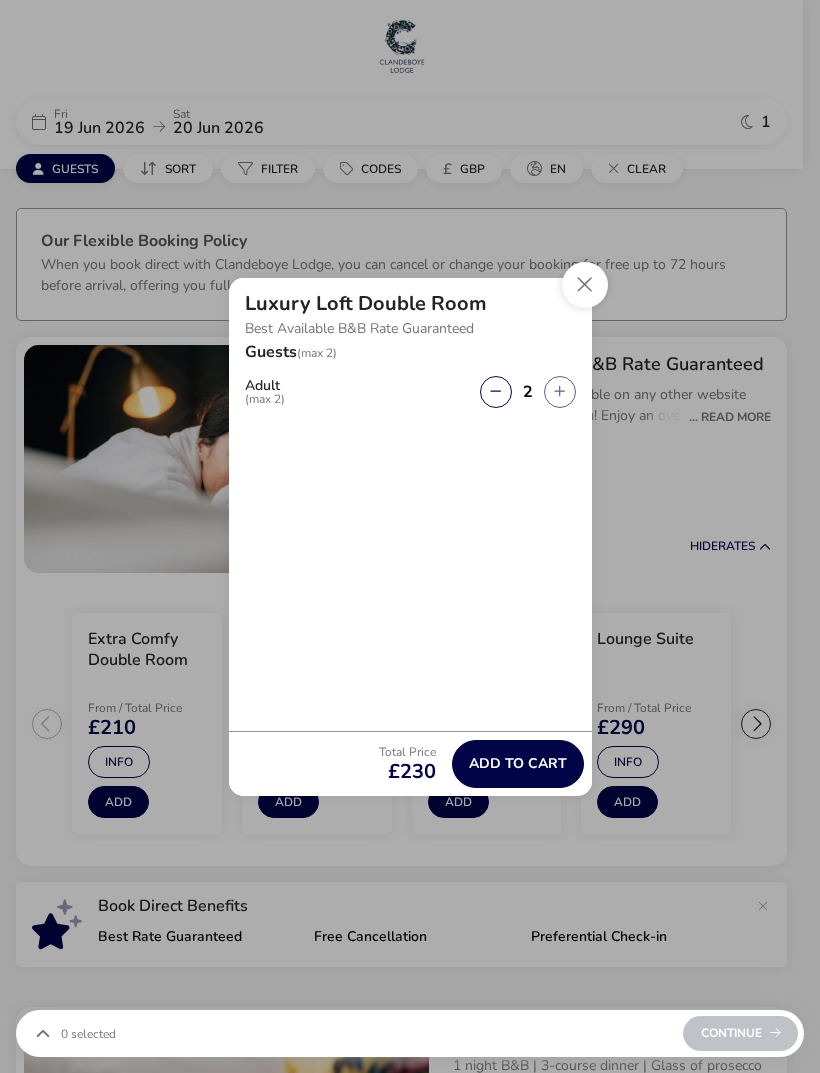click on "Add to cart" at bounding box center (518, 763) 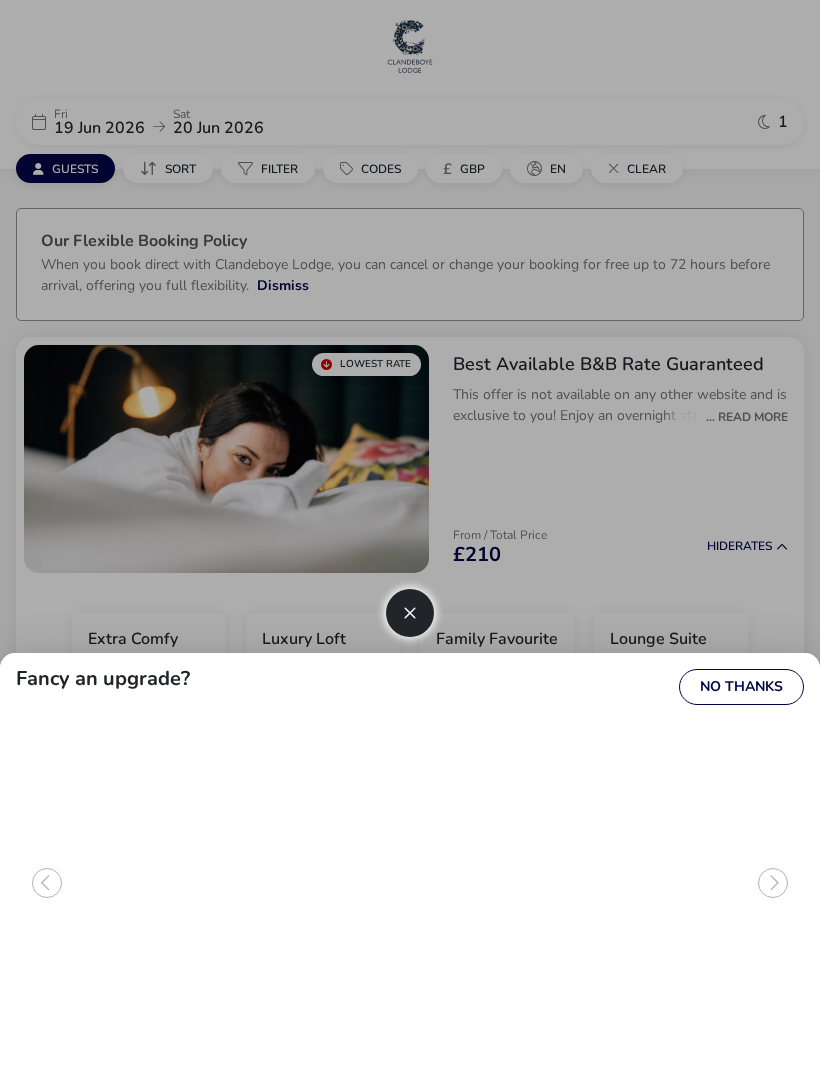 click on "No Thanks" at bounding box center (741, 687) 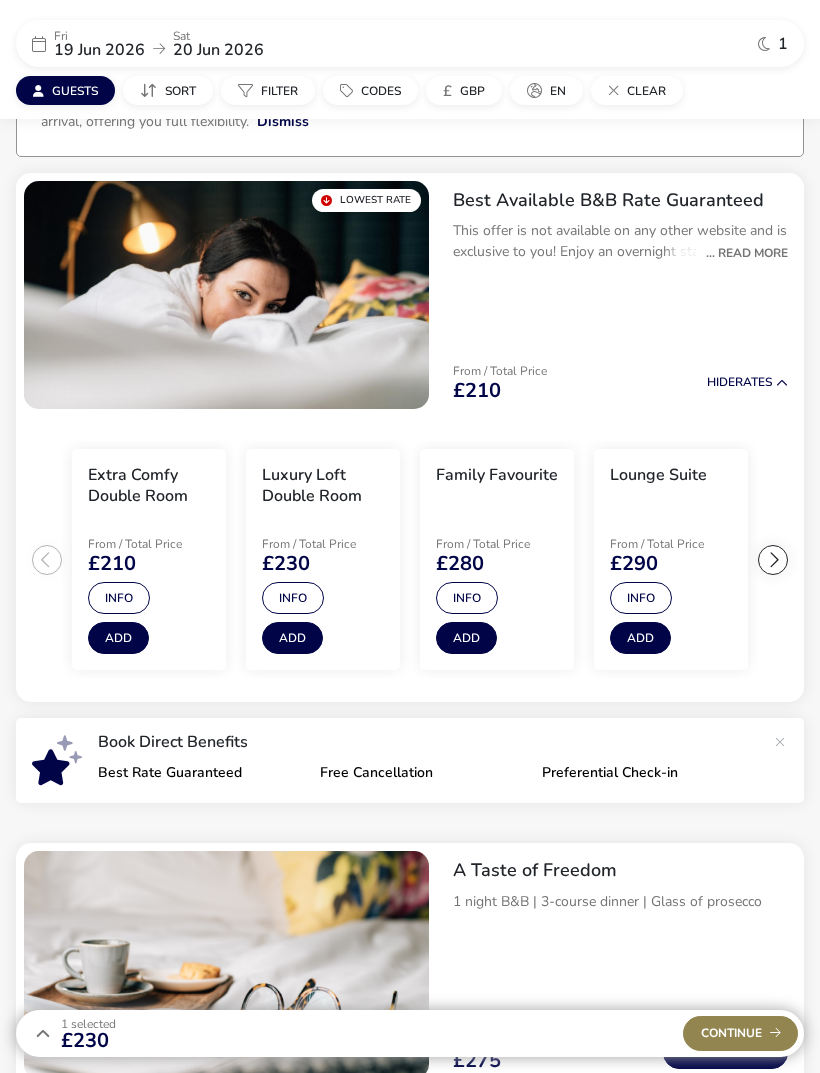 scroll, scrollTop: 0, scrollLeft: 0, axis: both 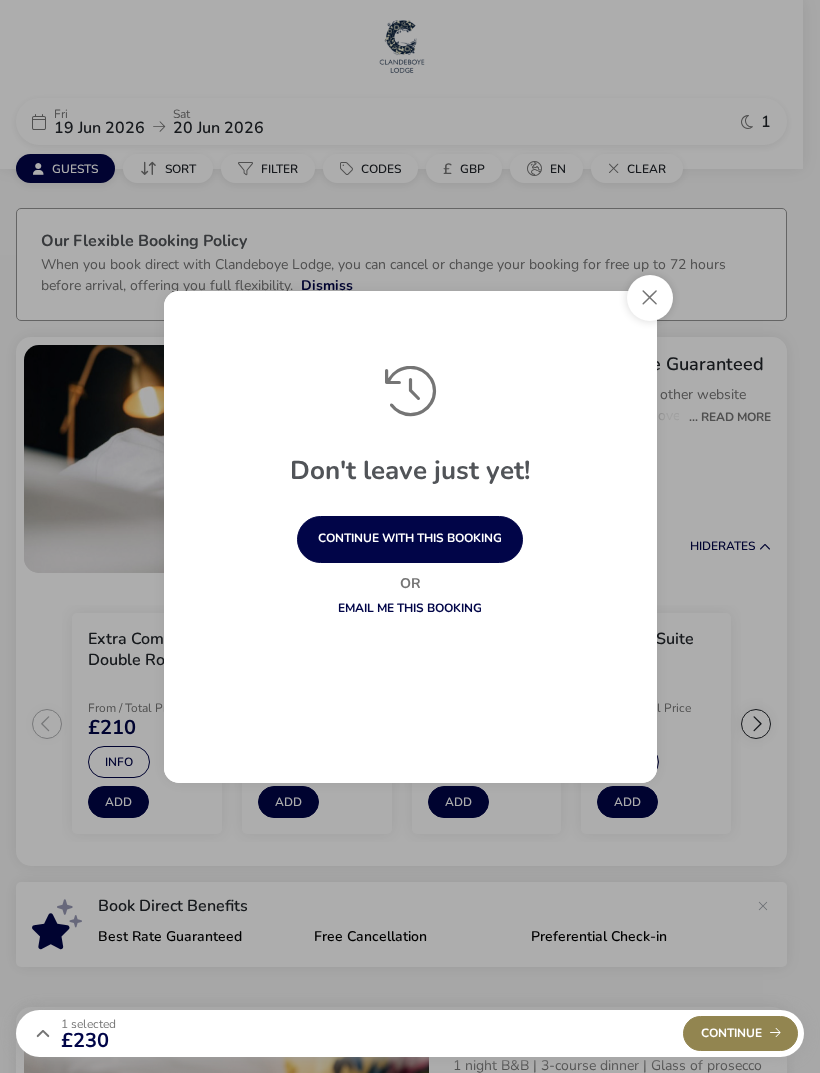 click on "continue with this booking" at bounding box center (410, 539) 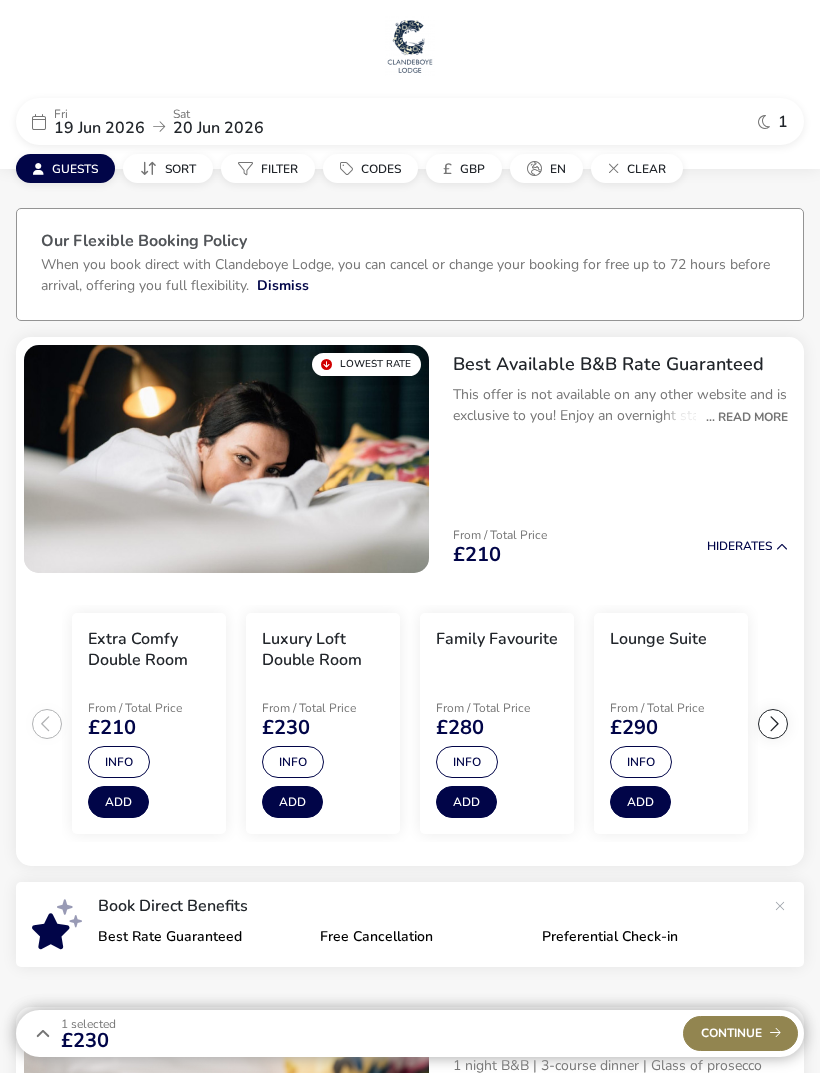click on "Continue" at bounding box center [741, 1033] 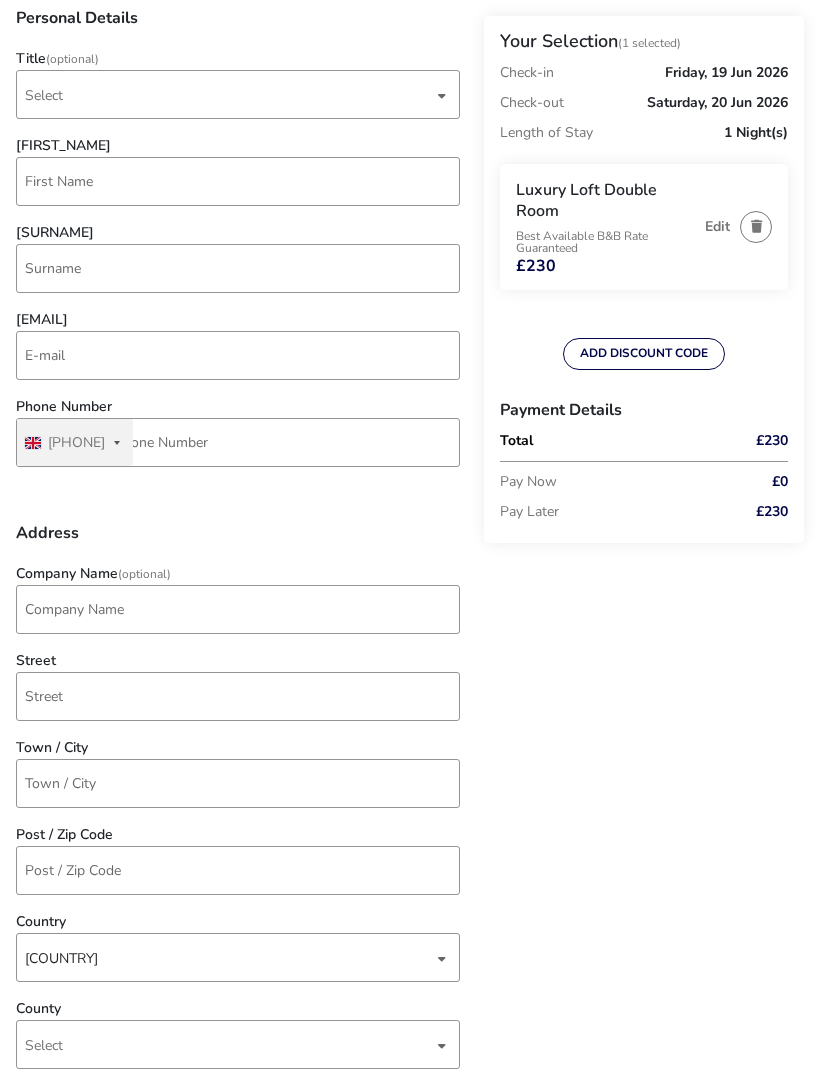 scroll, scrollTop: 0, scrollLeft: 0, axis: both 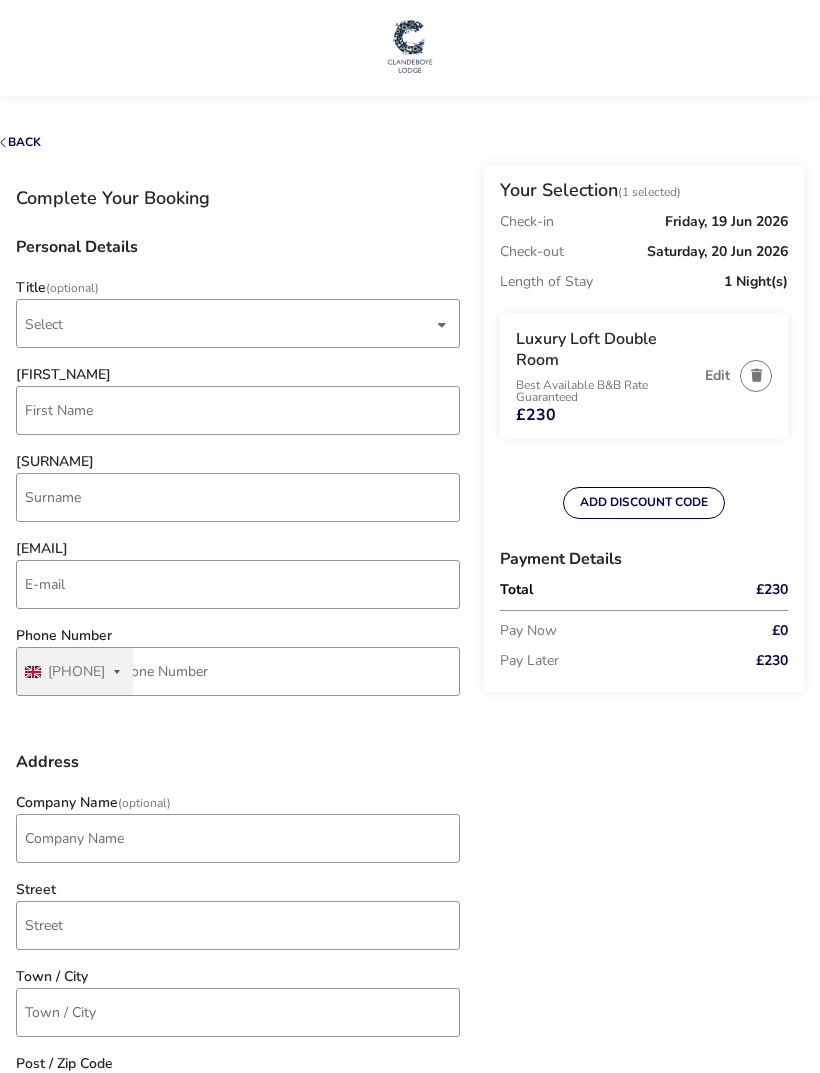 click on "Select" at bounding box center [229, 323] 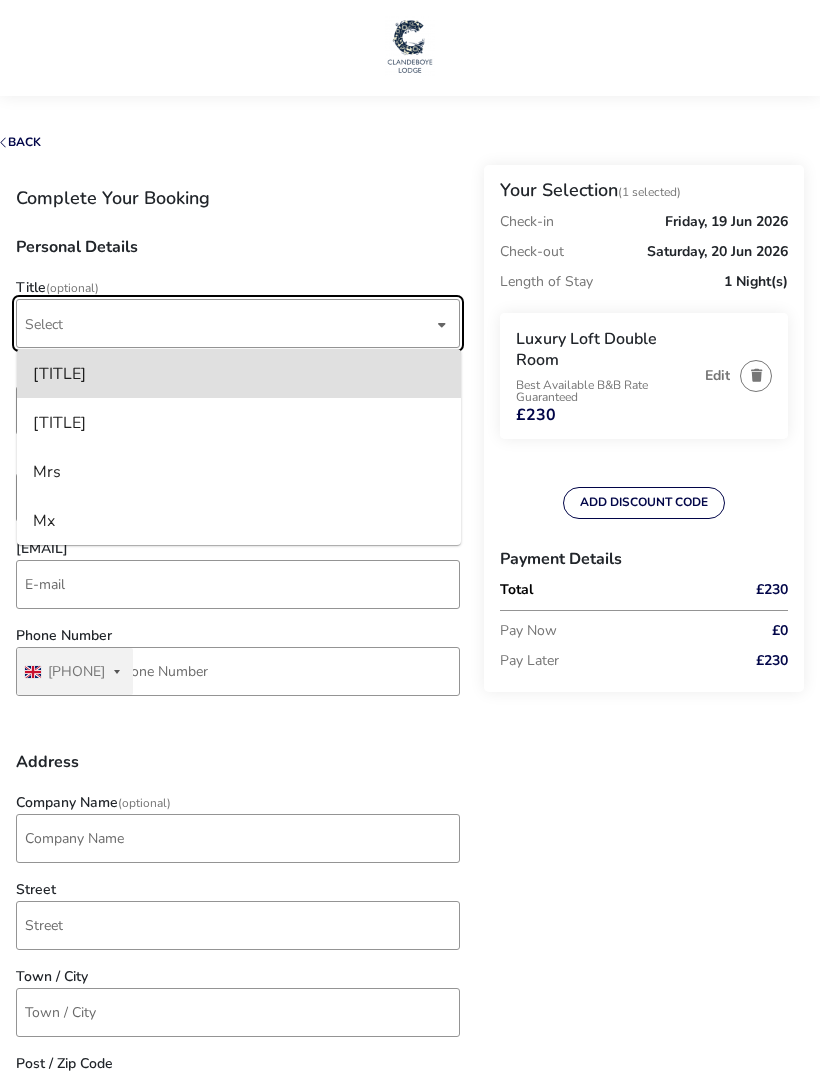 click on "[TITLE]" at bounding box center (239, 373) 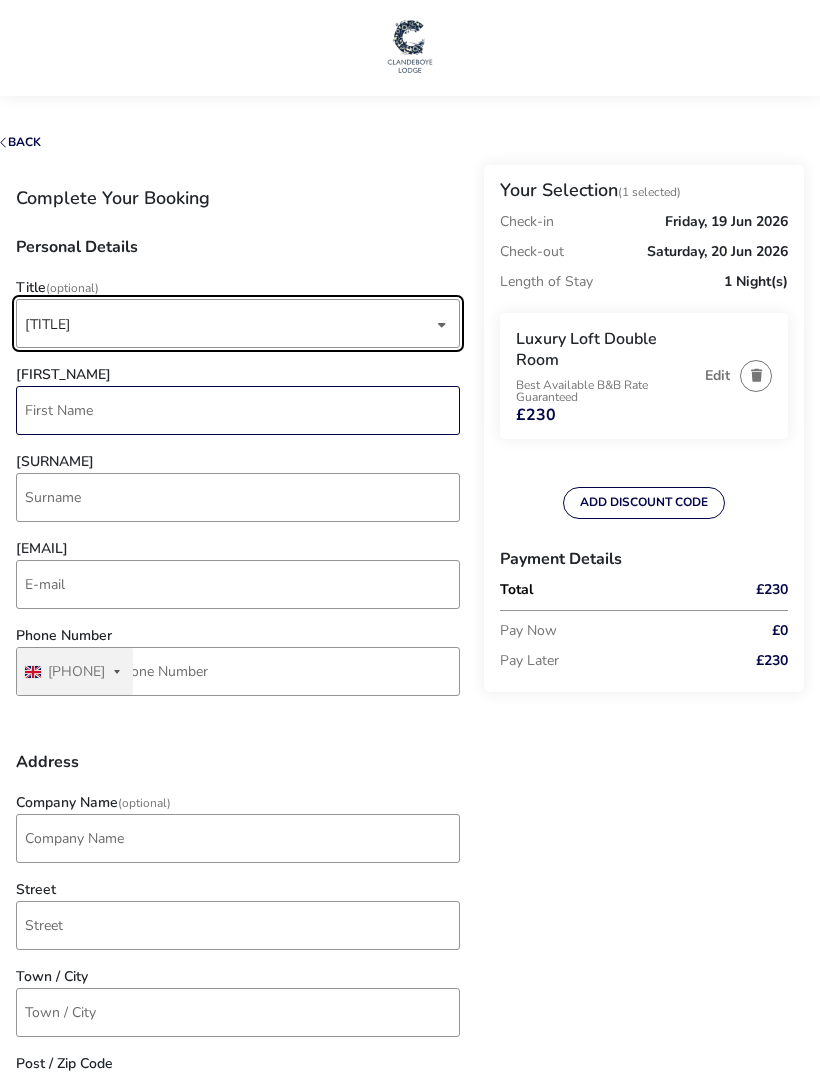 click on "[FIRST_NAME]" at bounding box center (238, 410) 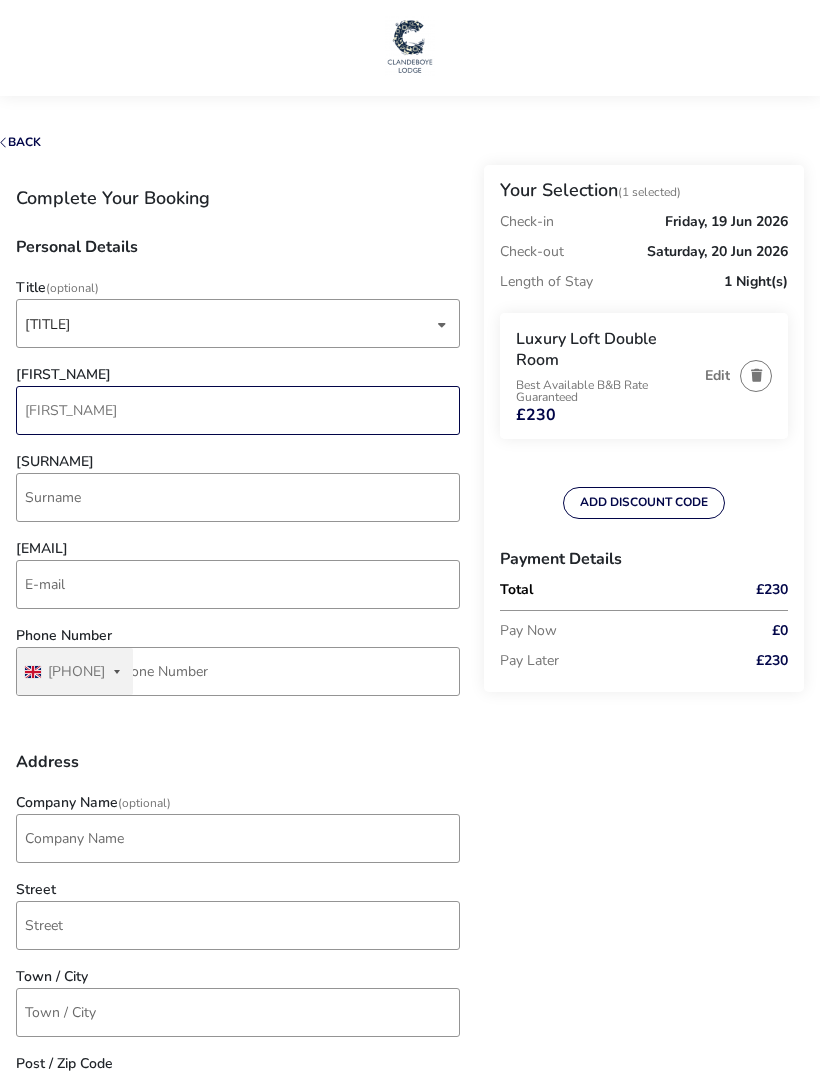 type on "[FIRST_NAME]" 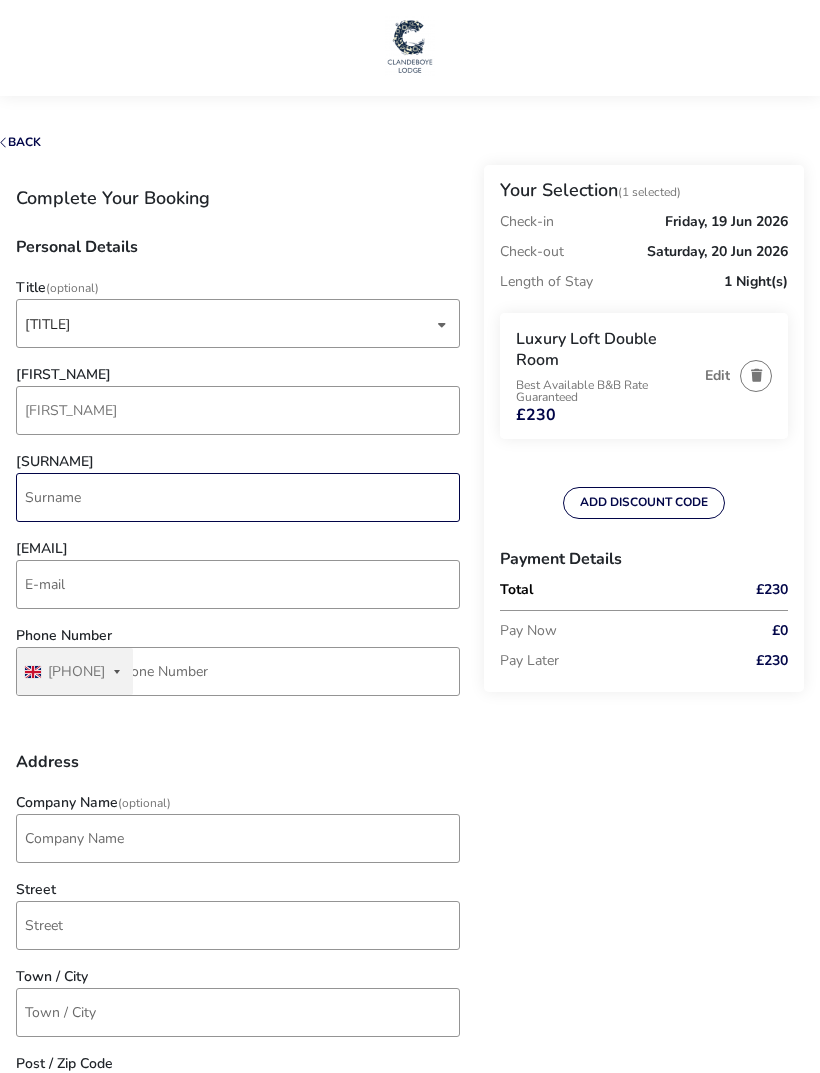 click on "[SURNAME]" at bounding box center (238, 497) 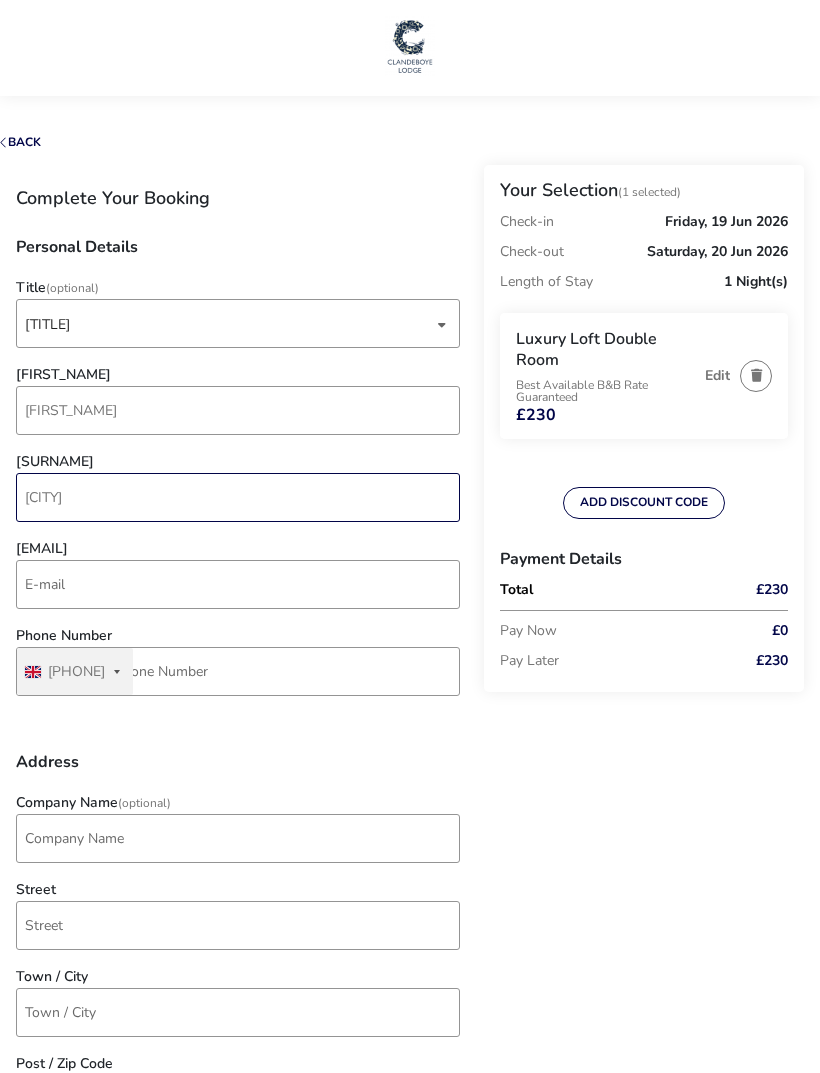 type on "[CITY]" 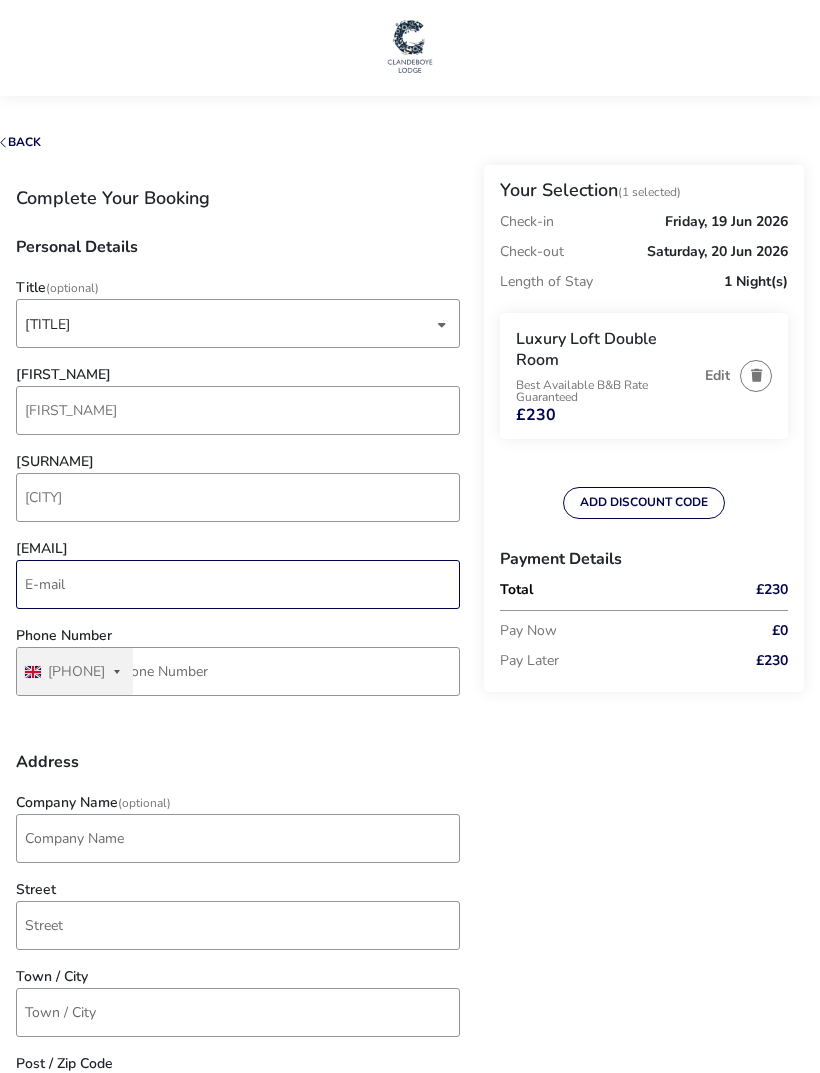 click on "[EMAIL]" at bounding box center [238, 584] 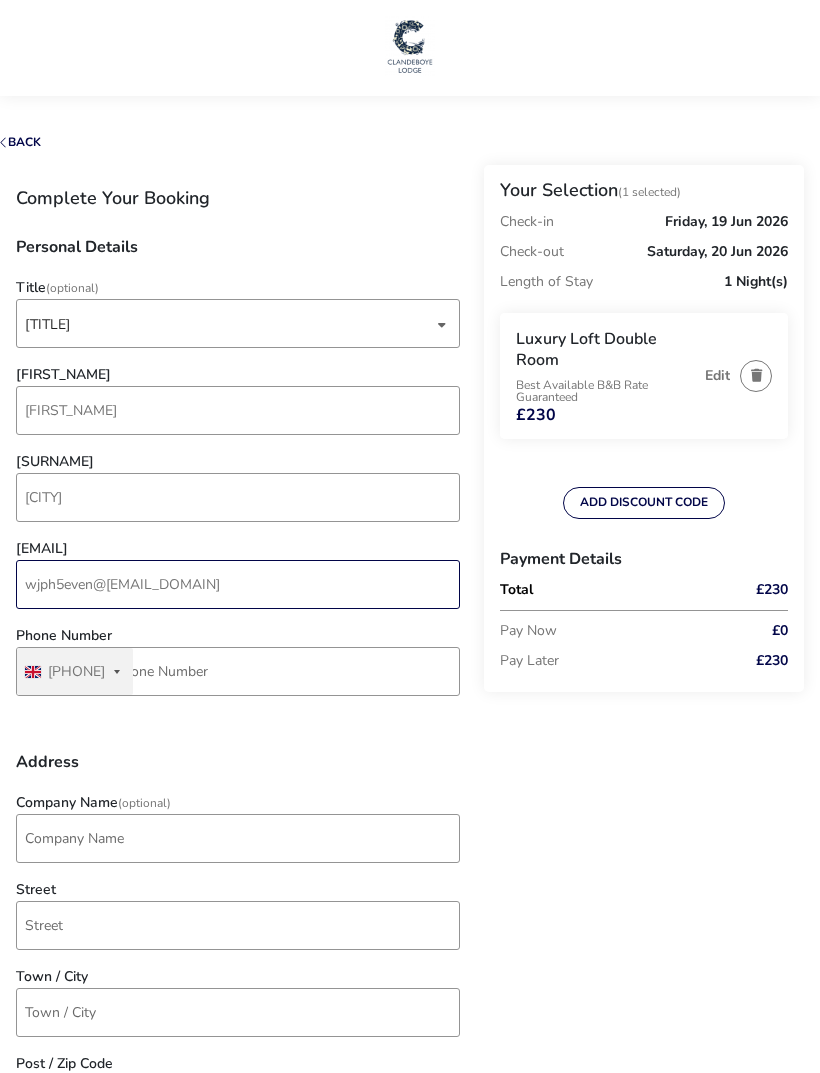 type on "wjph5even@[EMAIL_DOMAIN]" 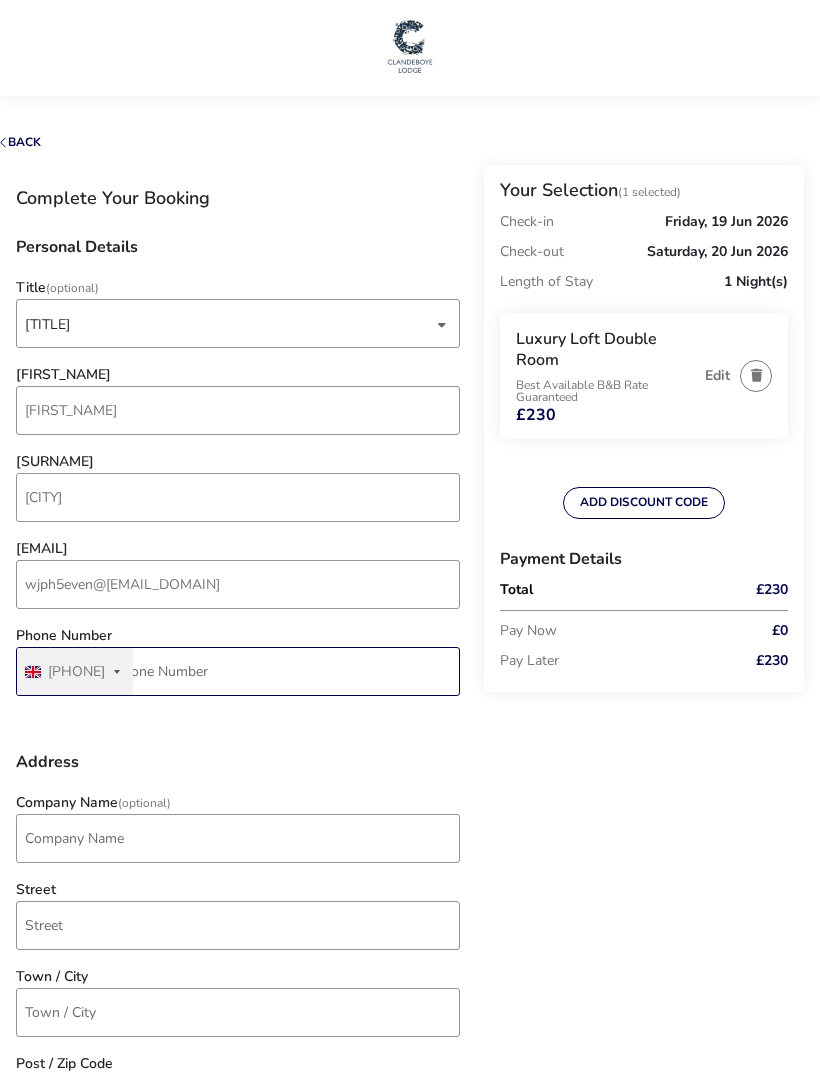 click on "Phone Number" at bounding box center (238, 671) 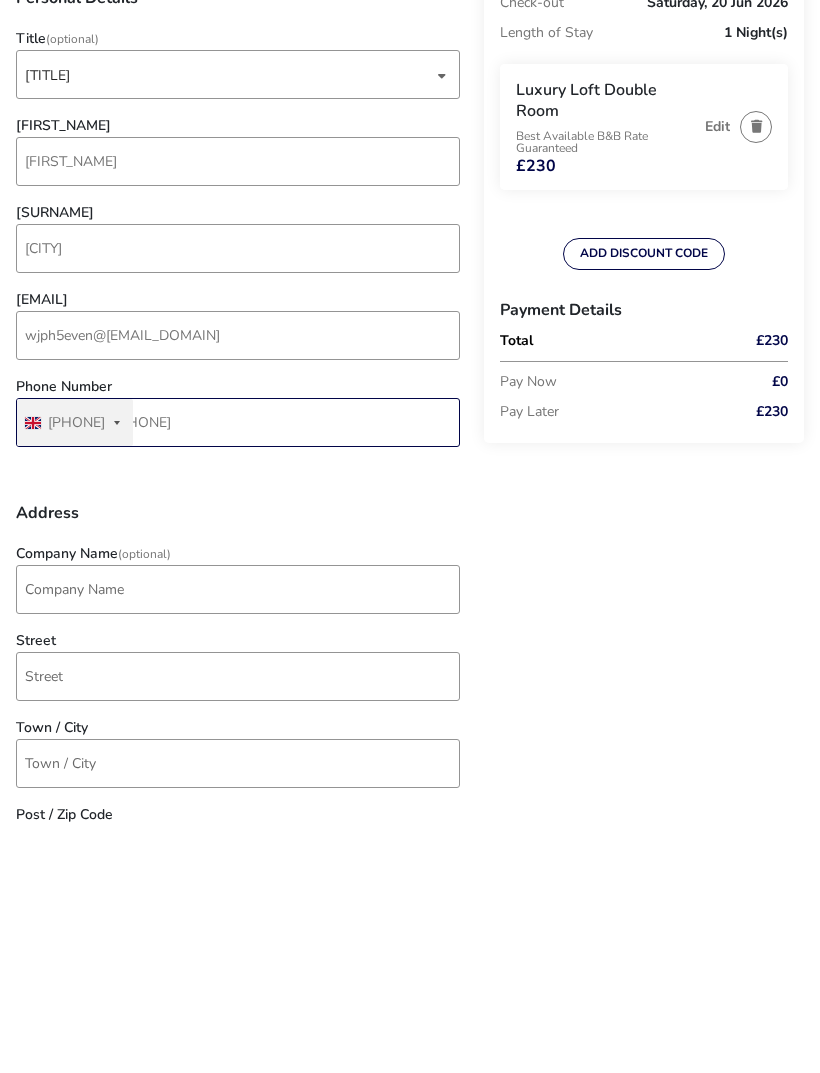 type on "[PHONE]" 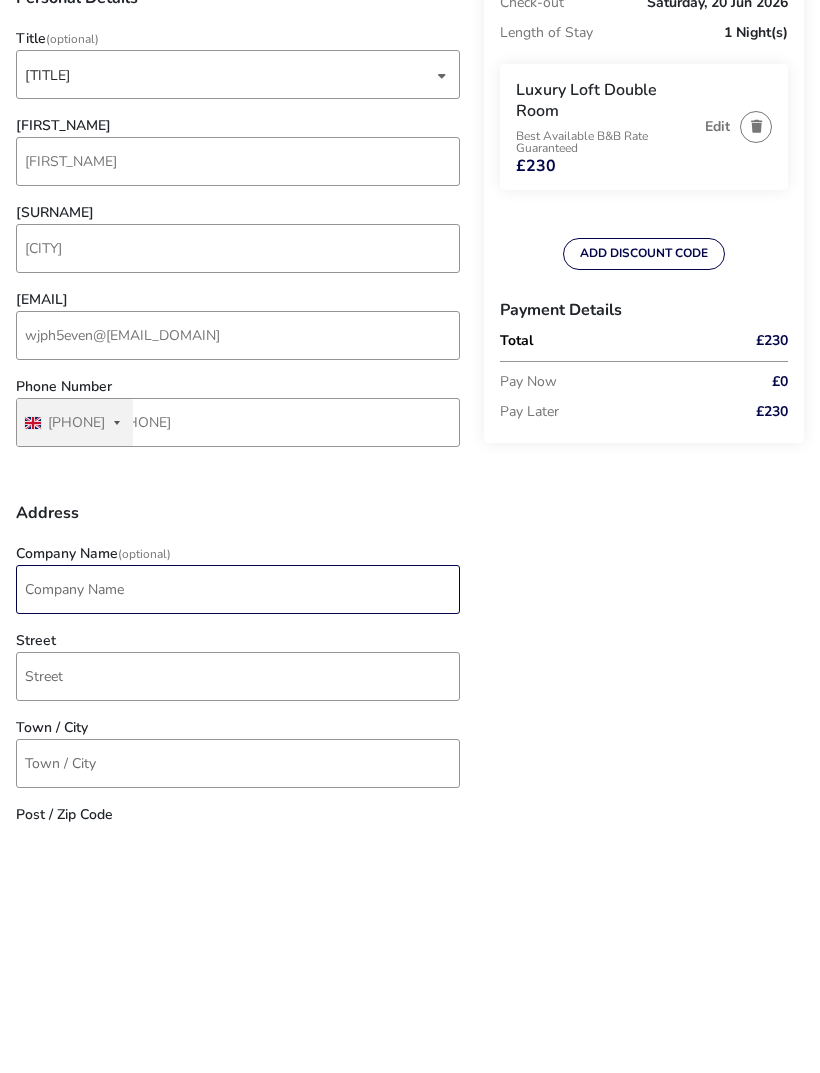 click on "Company Name  (Optional)" at bounding box center (238, 838) 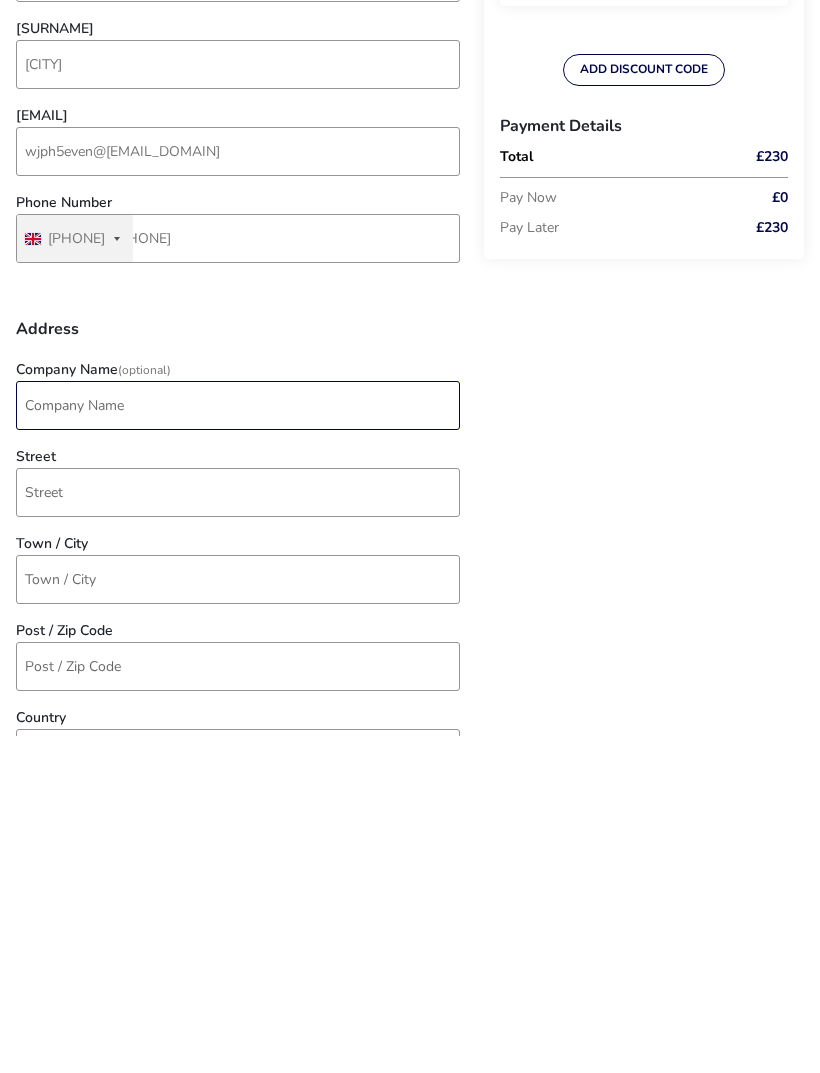 scroll, scrollTop: 105, scrollLeft: 0, axis: vertical 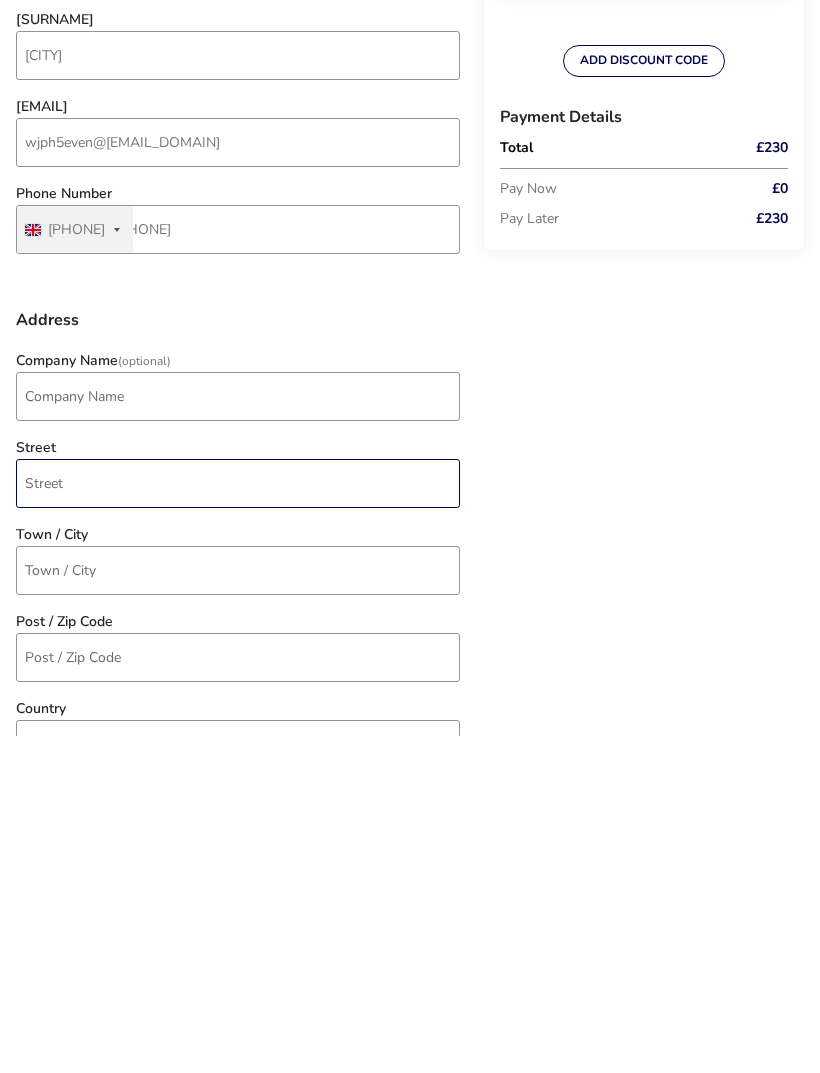 click on "Street" at bounding box center [238, 820] 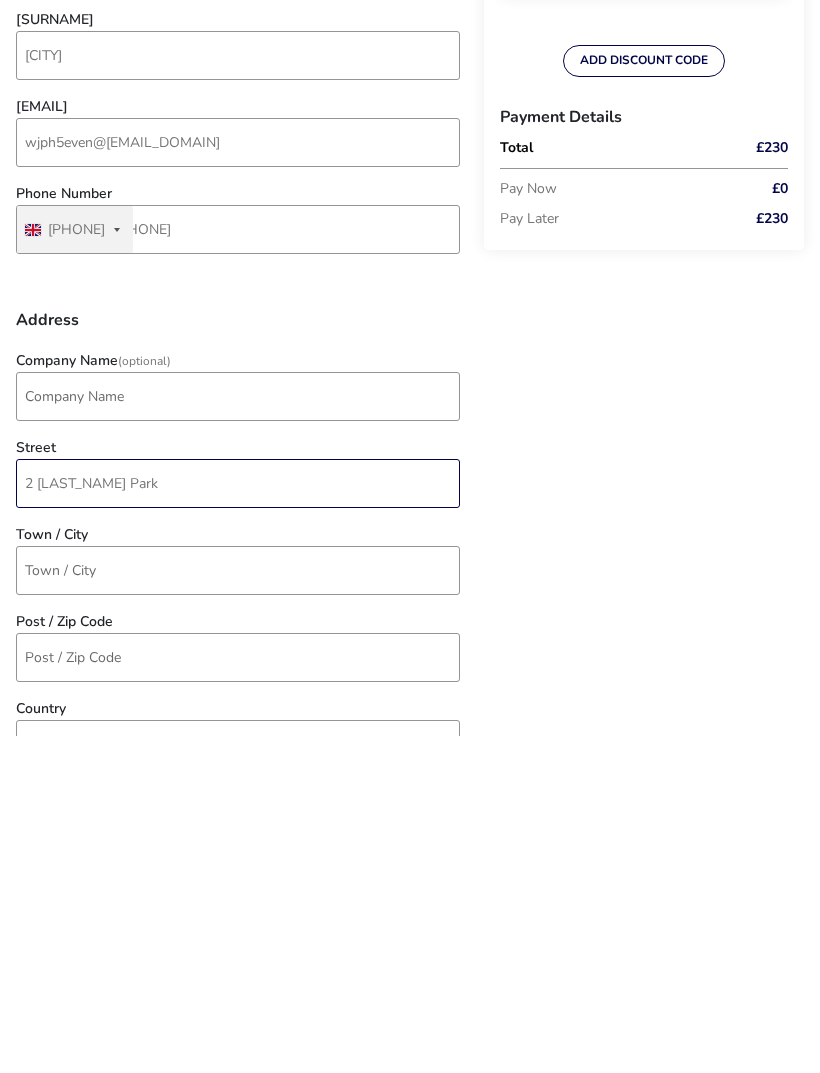 type on "2 [LAST_NAME] Park" 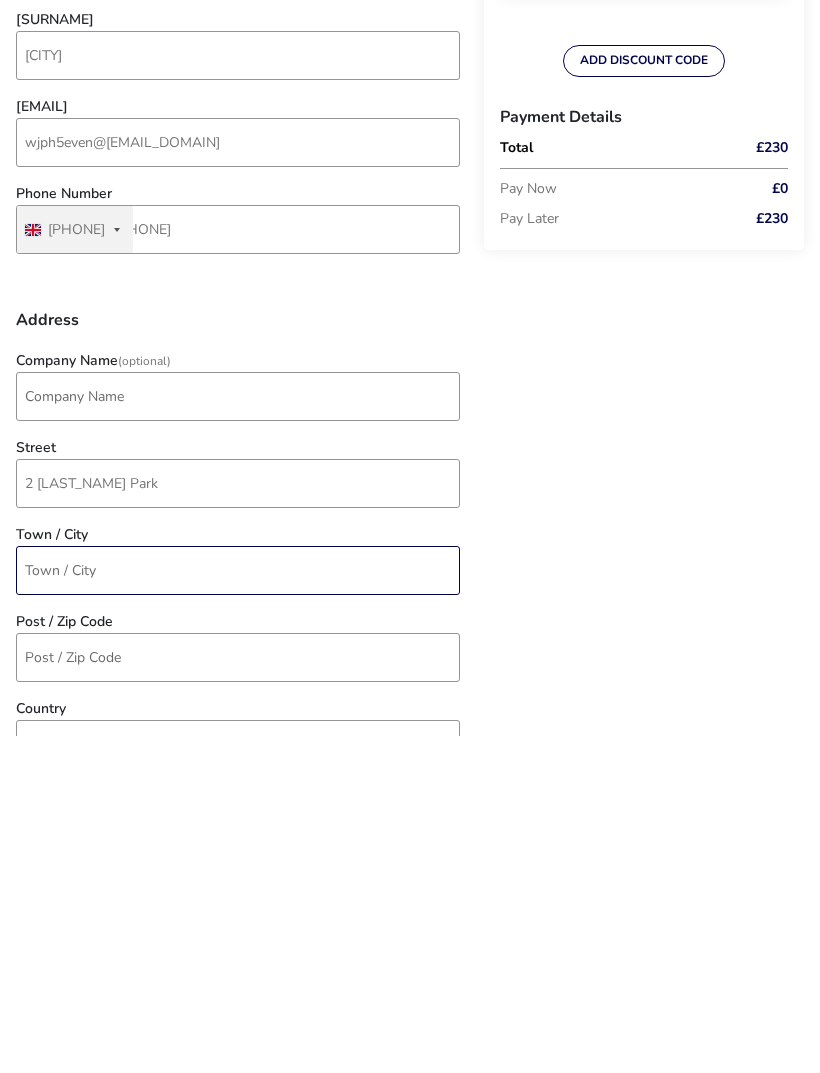 click on "Town / City" at bounding box center [238, 907] 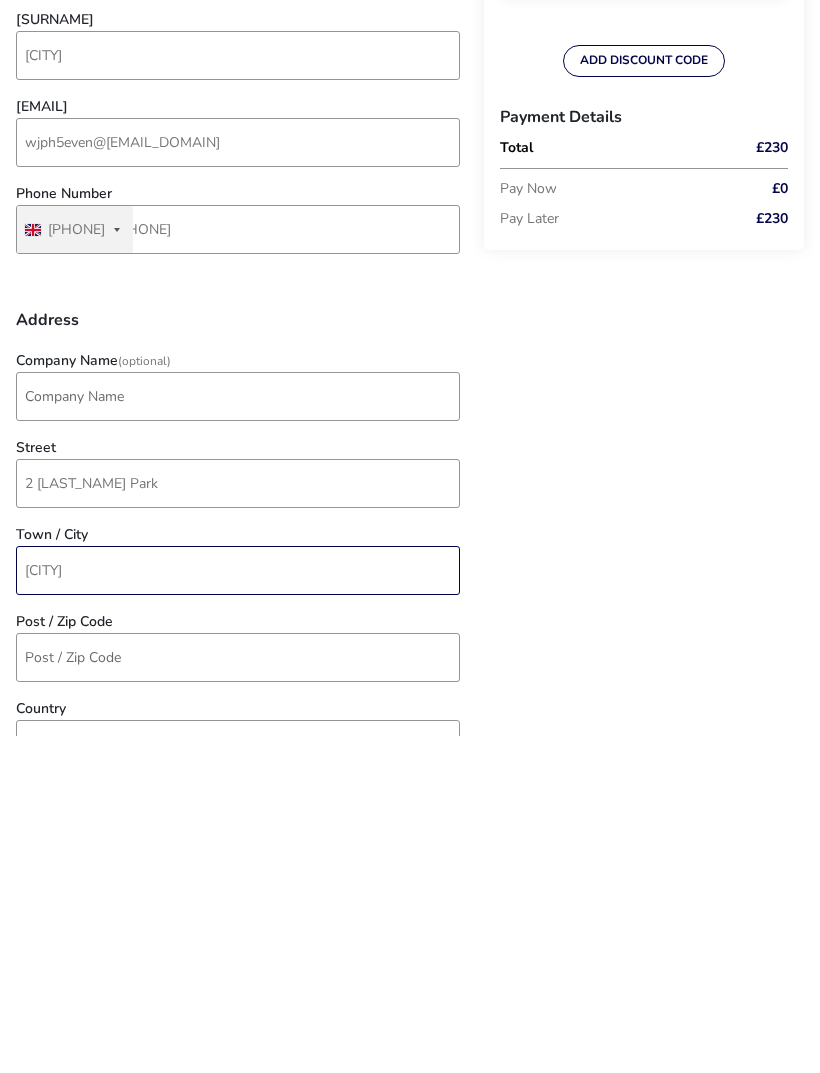 type on "[CITY]" 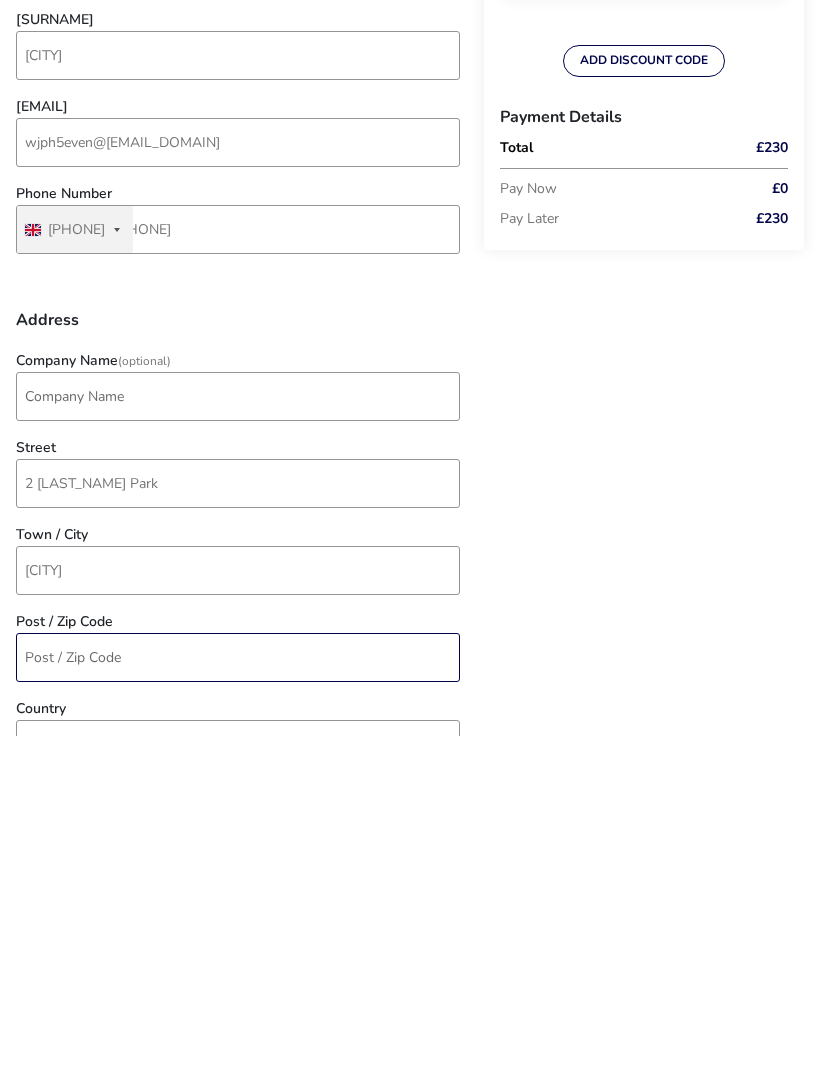 click on "Post / Zip Code" at bounding box center (238, 994) 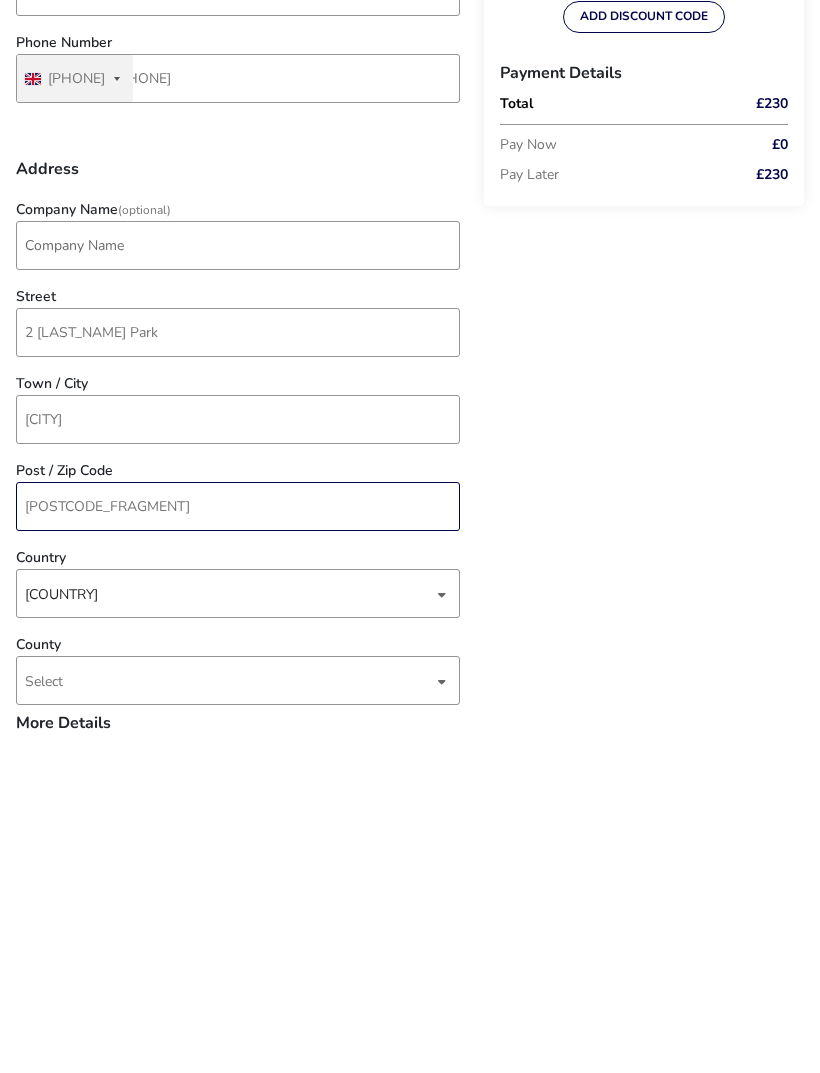 scroll, scrollTop: 272, scrollLeft: 0, axis: vertical 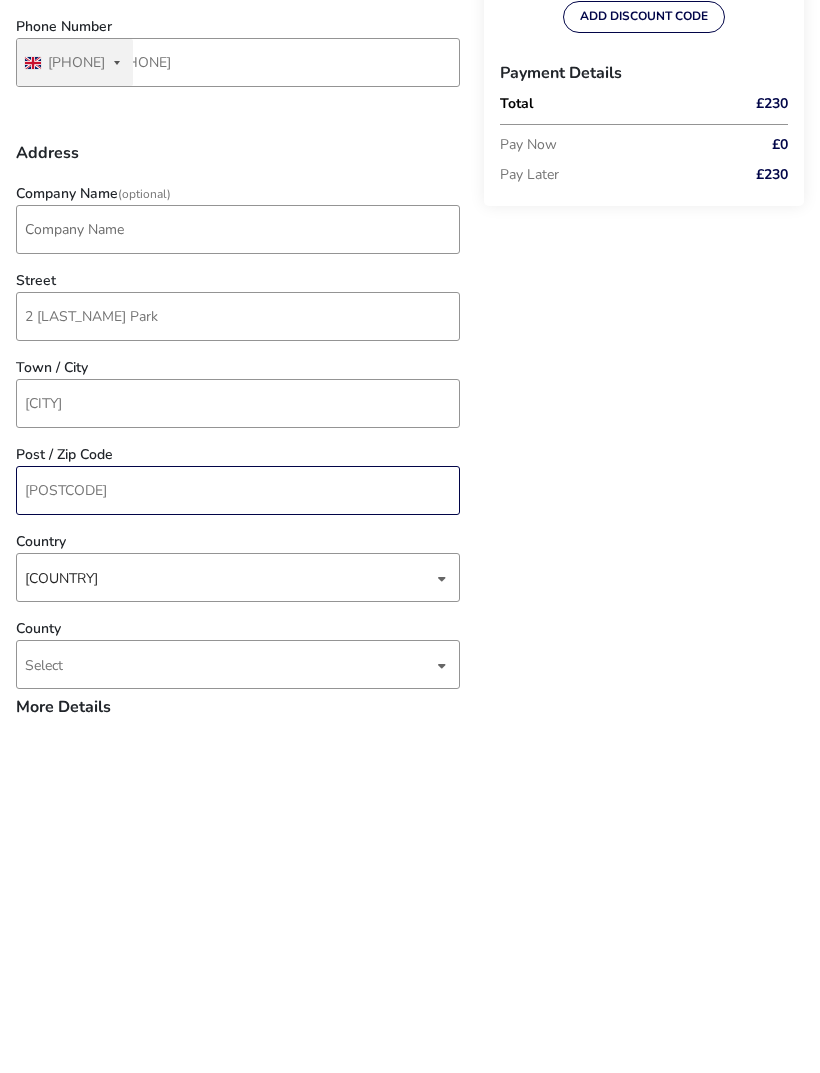 type on "[POSTCODE]" 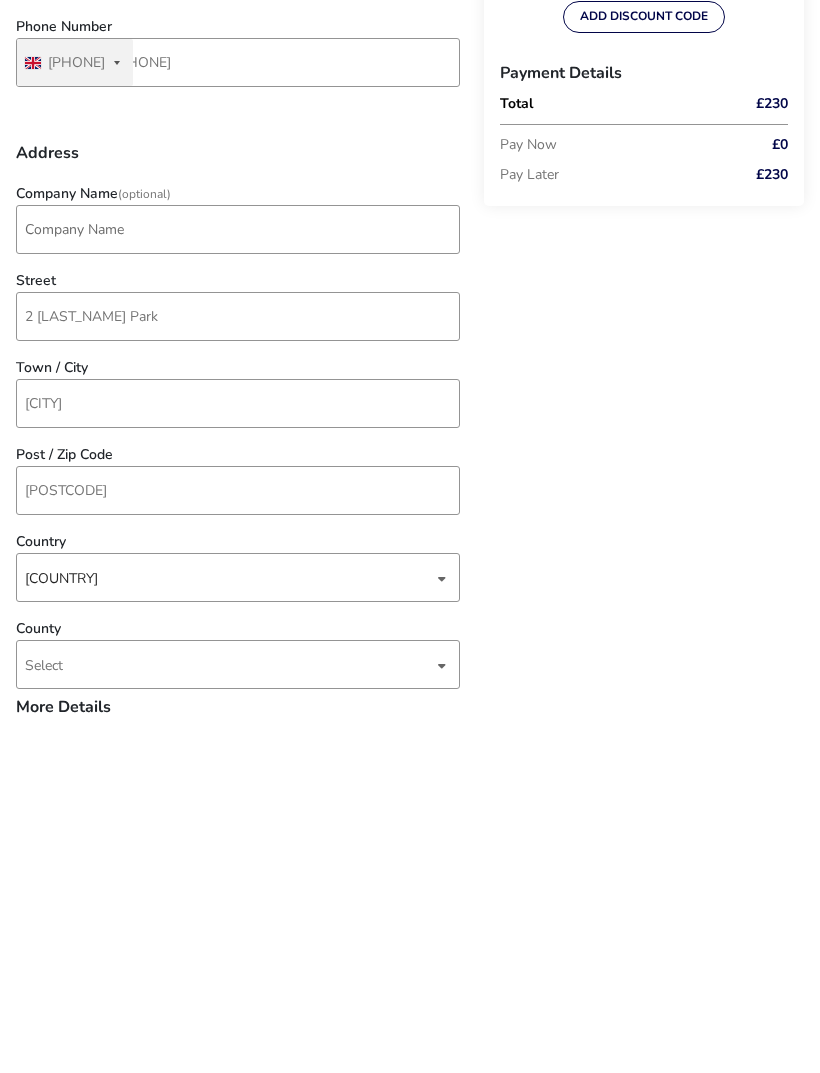 click on "[COUNTRY]" at bounding box center (229, 915) 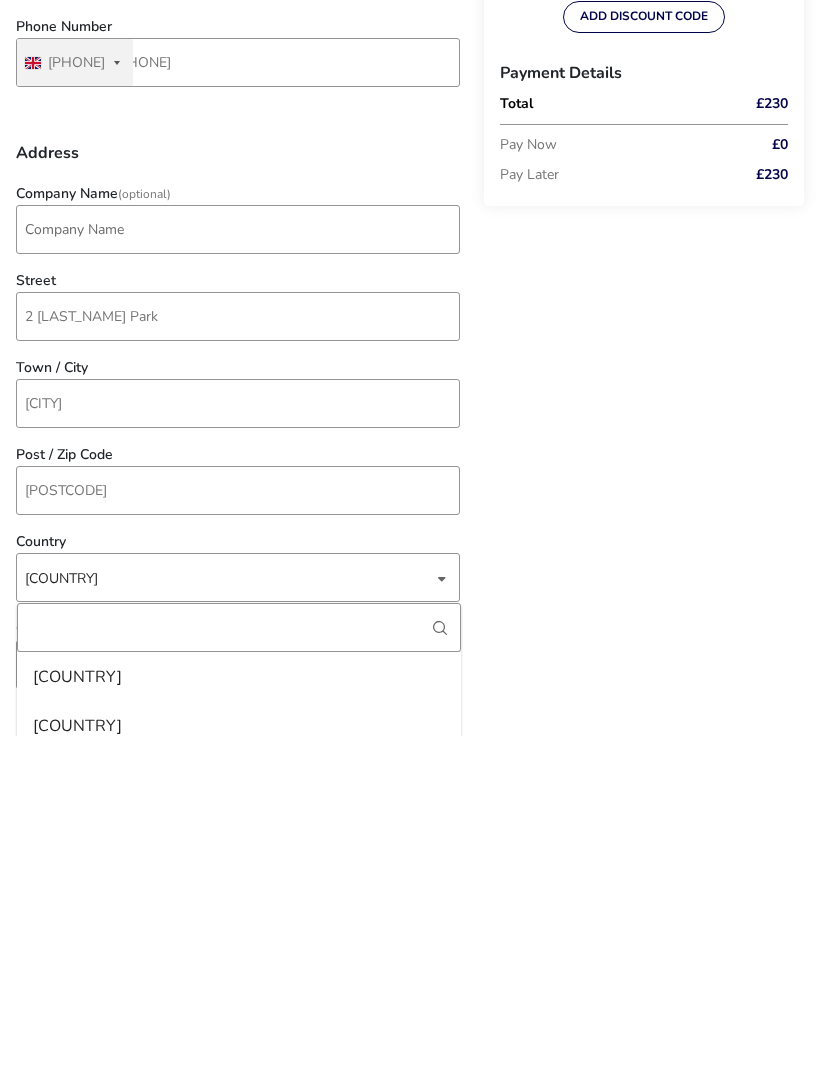 scroll, scrollTop: 11364, scrollLeft: 0, axis: vertical 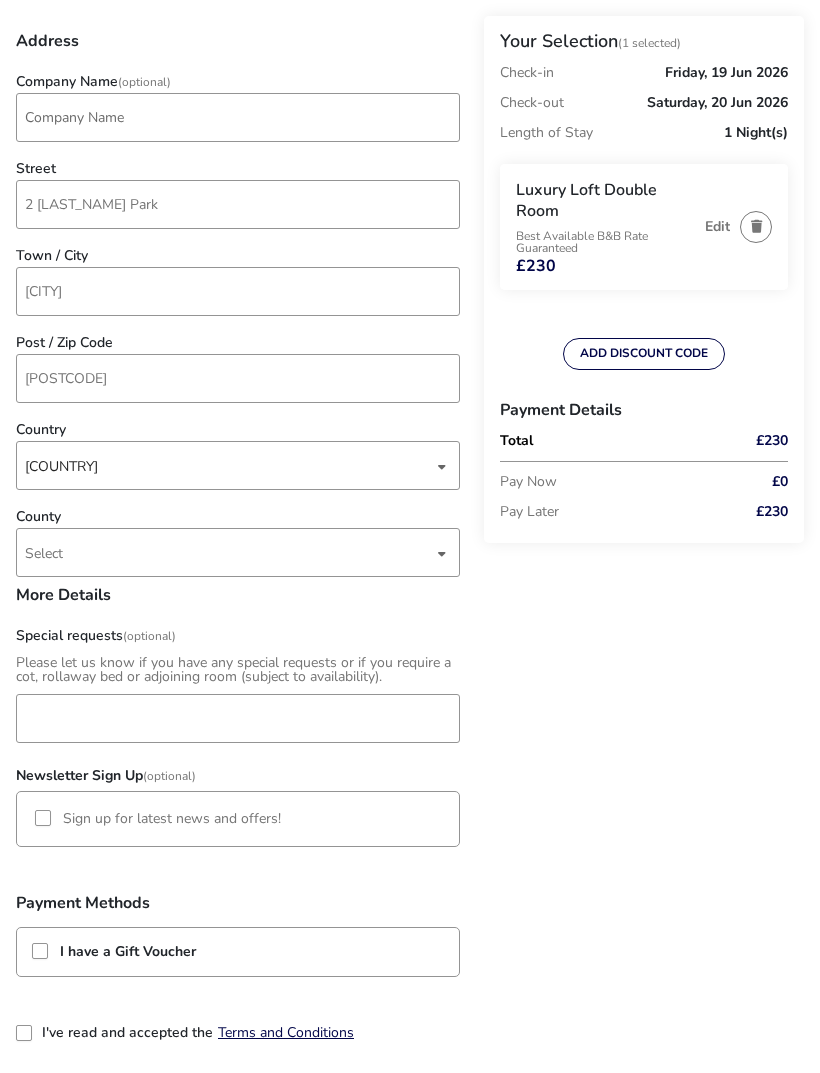 click on "Select" at bounding box center (229, 552) 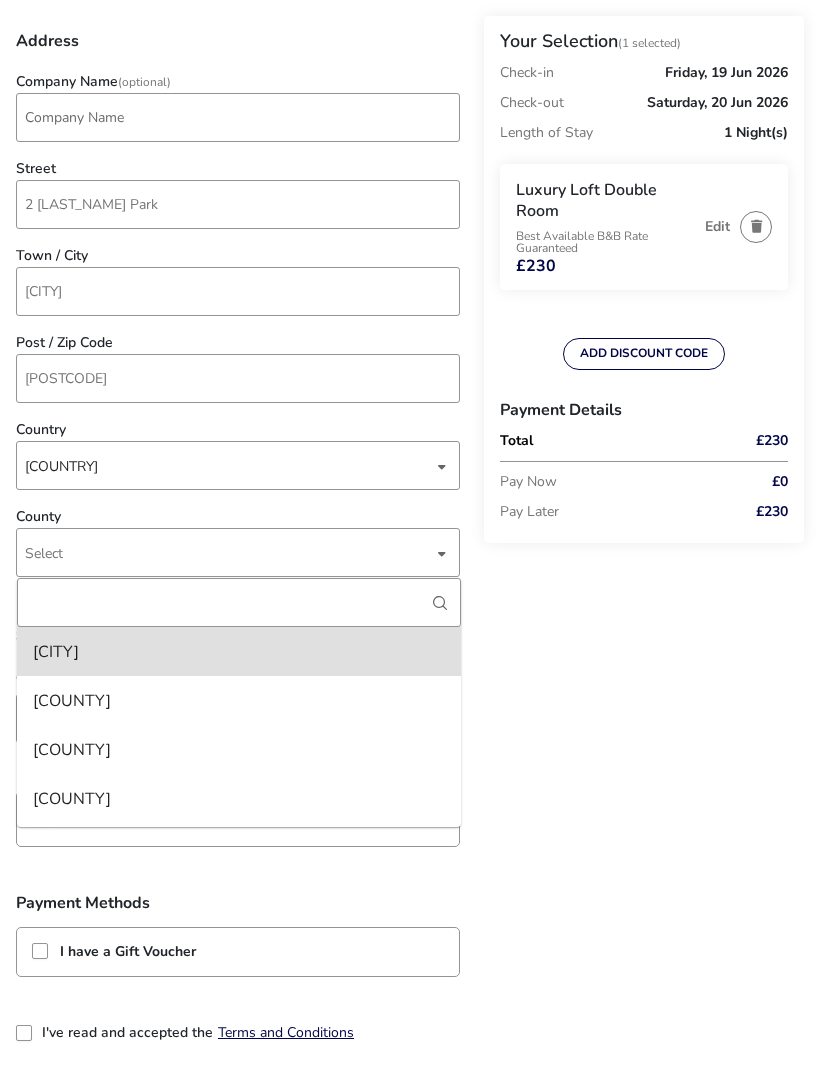 scroll, scrollTop: 720, scrollLeft: 0, axis: vertical 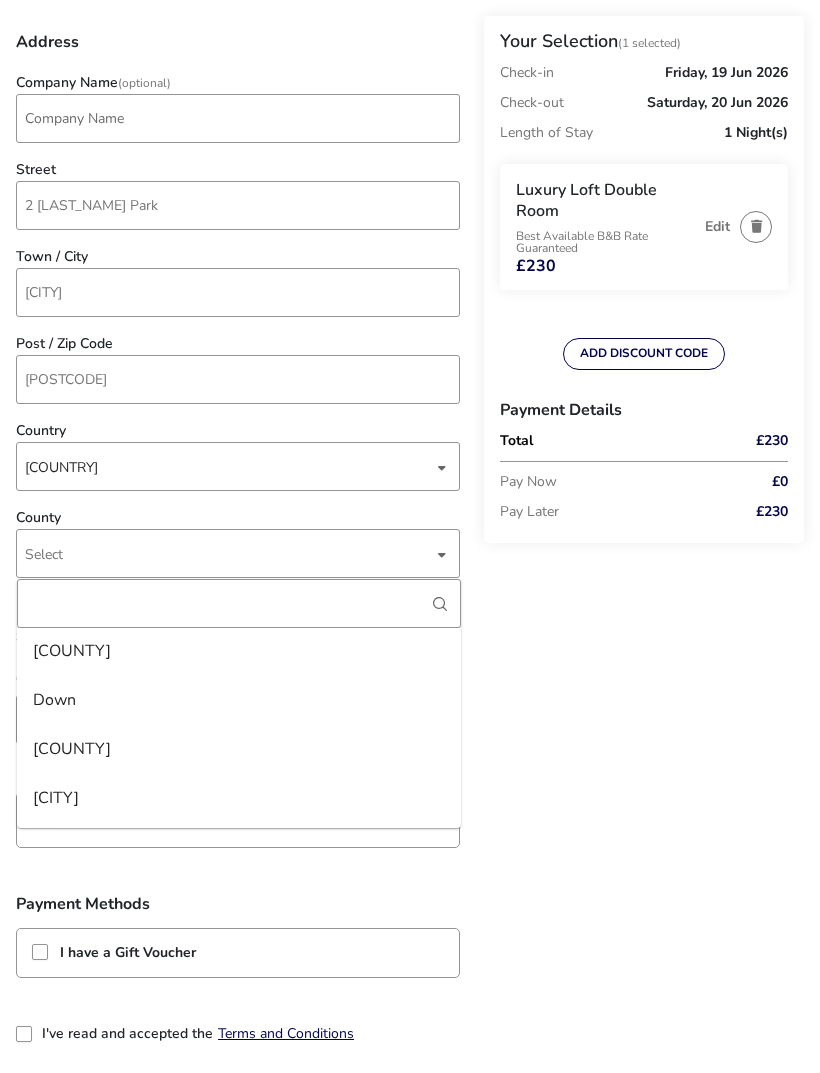 click on "Down" at bounding box center (239, 699) 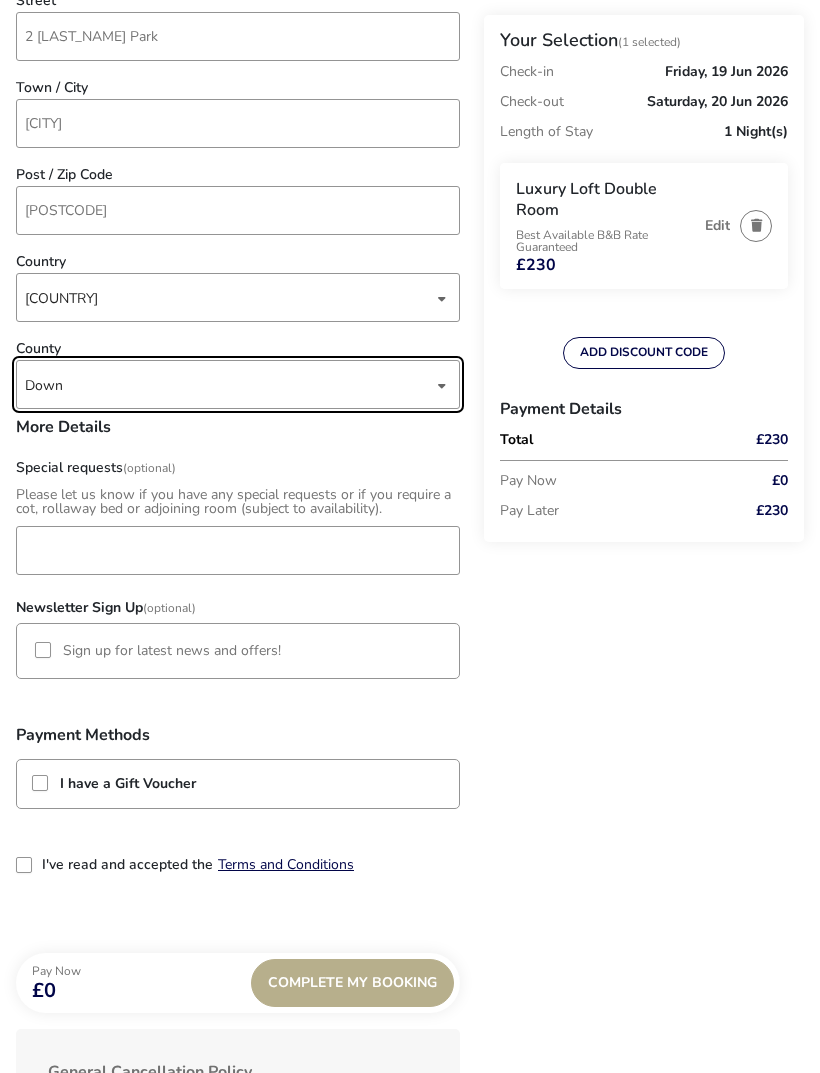 scroll, scrollTop: 889, scrollLeft: 0, axis: vertical 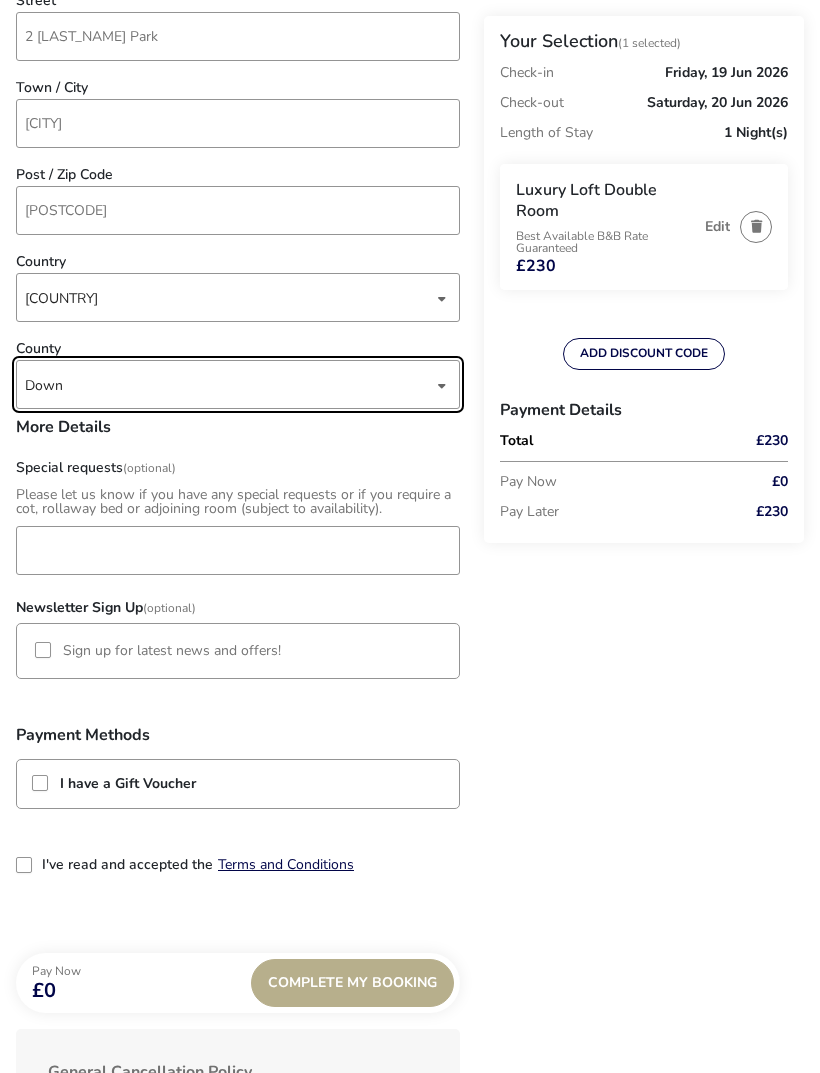 click at bounding box center [24, 865] 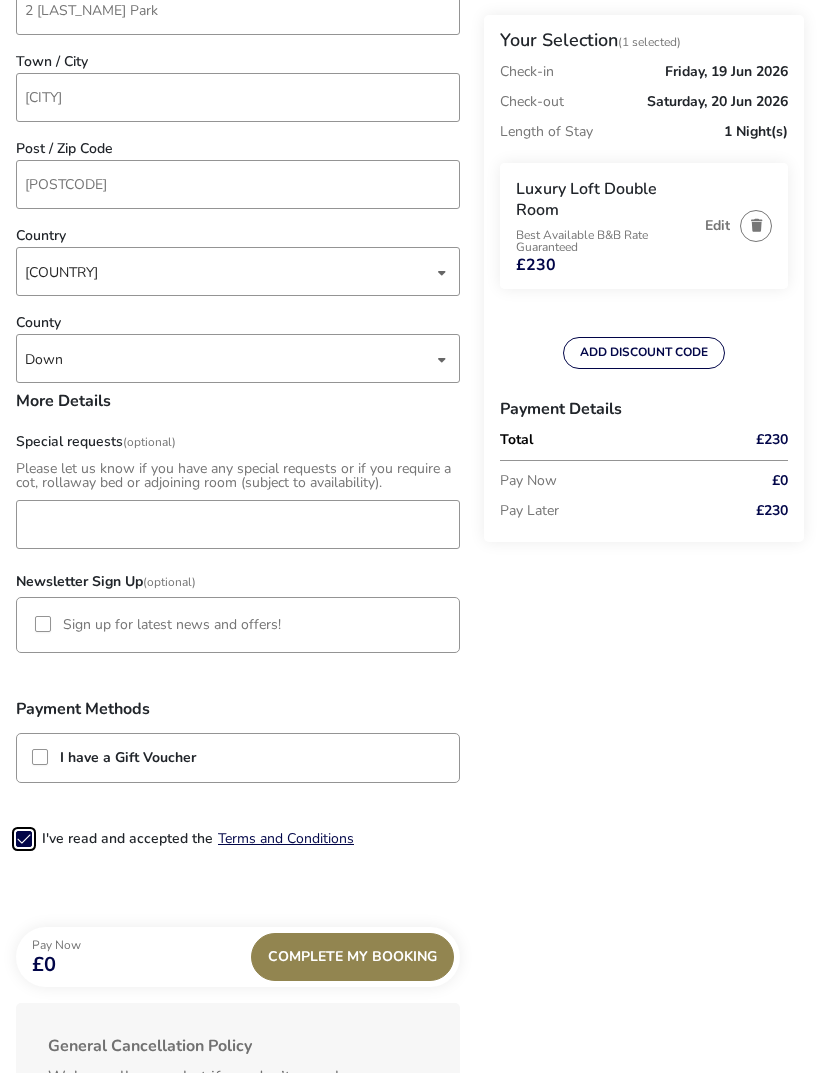 scroll, scrollTop: 1017, scrollLeft: 0, axis: vertical 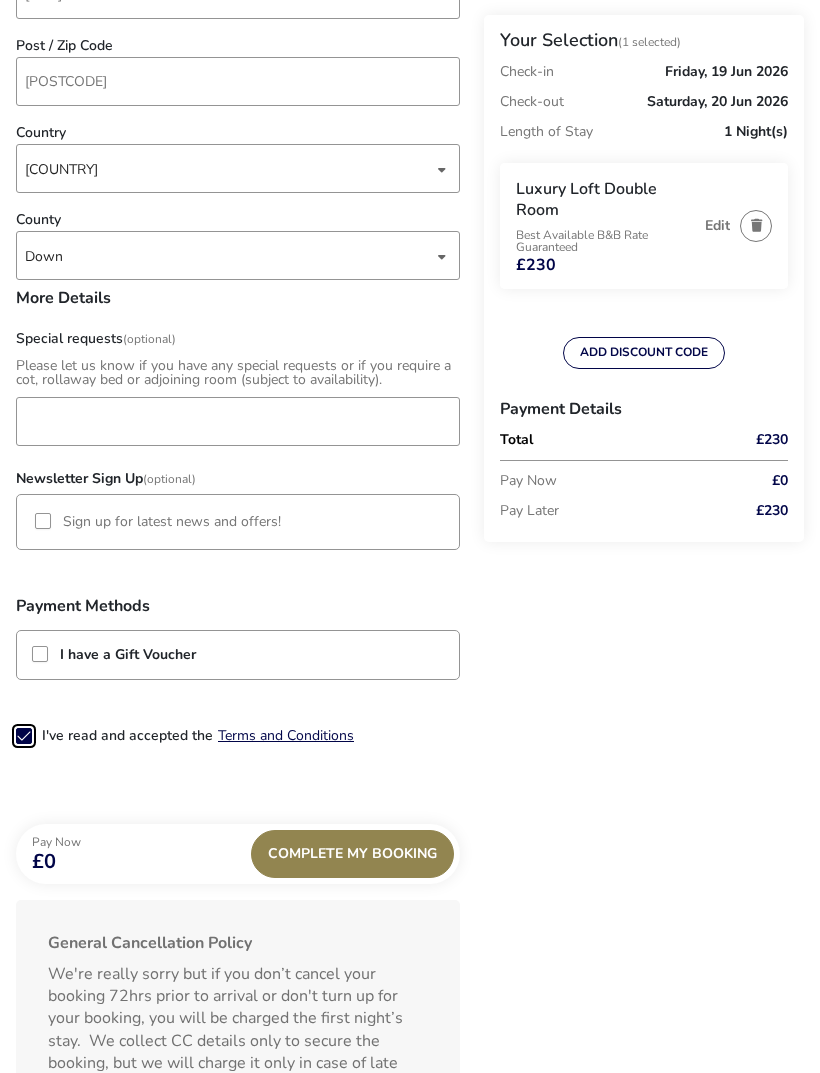 click on "Complete My Booking" at bounding box center [352, 854] 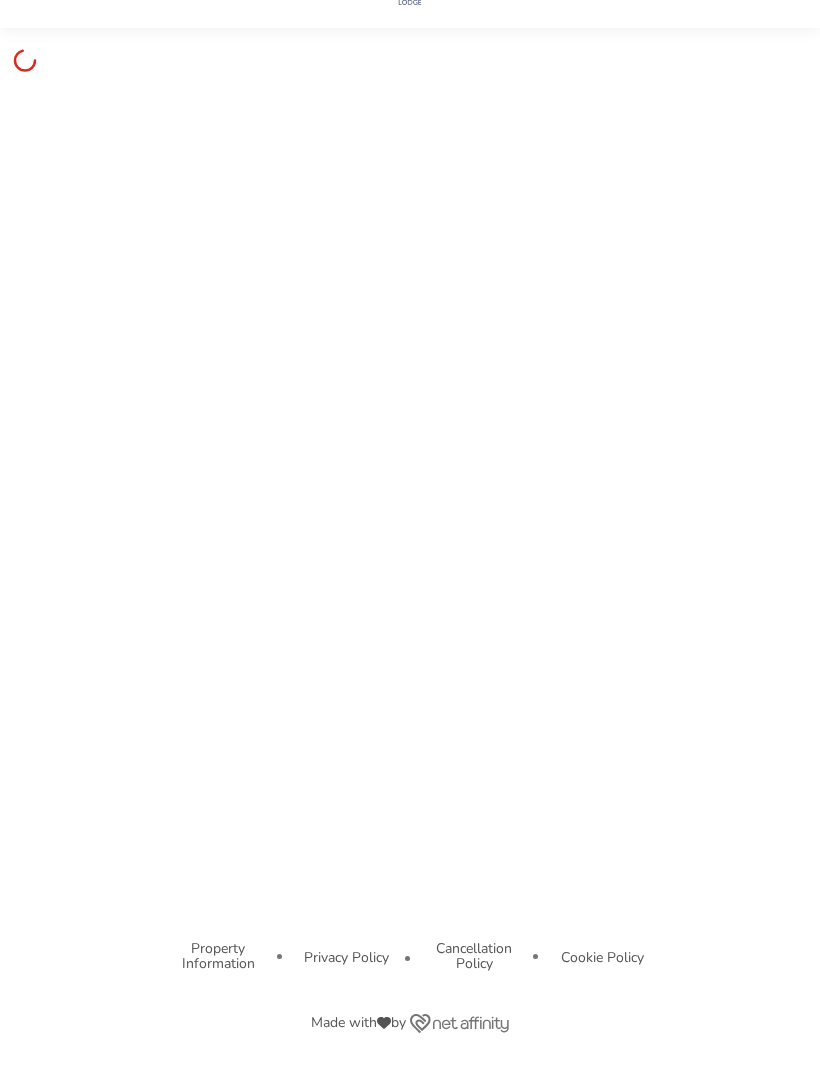 scroll, scrollTop: 0, scrollLeft: 0, axis: both 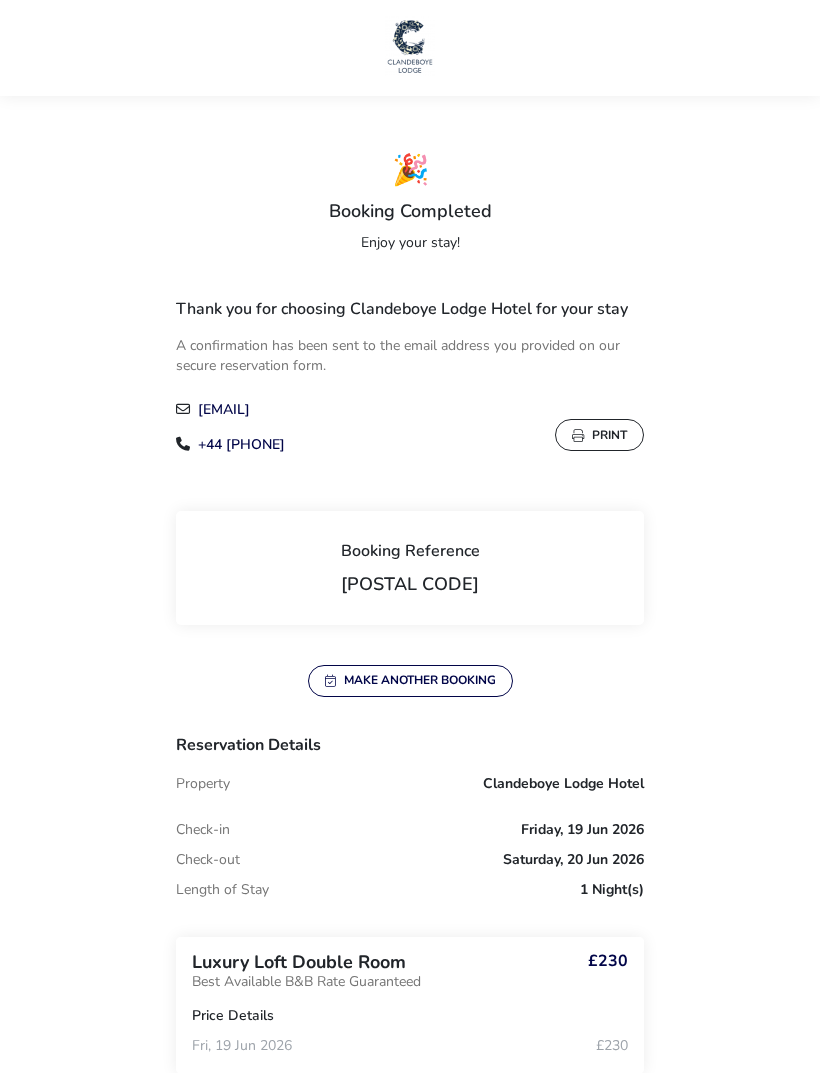 click on "🎉 Booking Completed Enjoy your stay! Thank you for choosing Clandeboye Lodge Hotel for your stay A confirmation has been sent to the email address you provided on our secure reservation form. [EMAIL] +[PHONE] Print Booking Reference 12135 Make another booking Reservation Details Property Clandeboye Lodge Hotel Check-in Friday, 19 Jun 2026 Check-out Saturday, 20 Jun 2026 Length of Stay 1 Night(s) Luxury Loft Double Room Best Available B&B Rate Guaranteed £230 Price Details Fri, 19 Jun 2026 £230 Manage Booking Payment Details Total £230 Paid £0 Pay Later £230 Terms and Conditions Best Available B&B Rate Guaranteed Package Terms & Conditions General Terms & Conditions Our cancellation policy
We're really sorry but if you don’t cancel your booking 72hrs prior to arrival or don't turn up for your booking, you will be charged the first night’s stay.
High value room bookings.
How can I change my booking?
+[PHONE] .
Damage" at bounding box center [410, 1368] 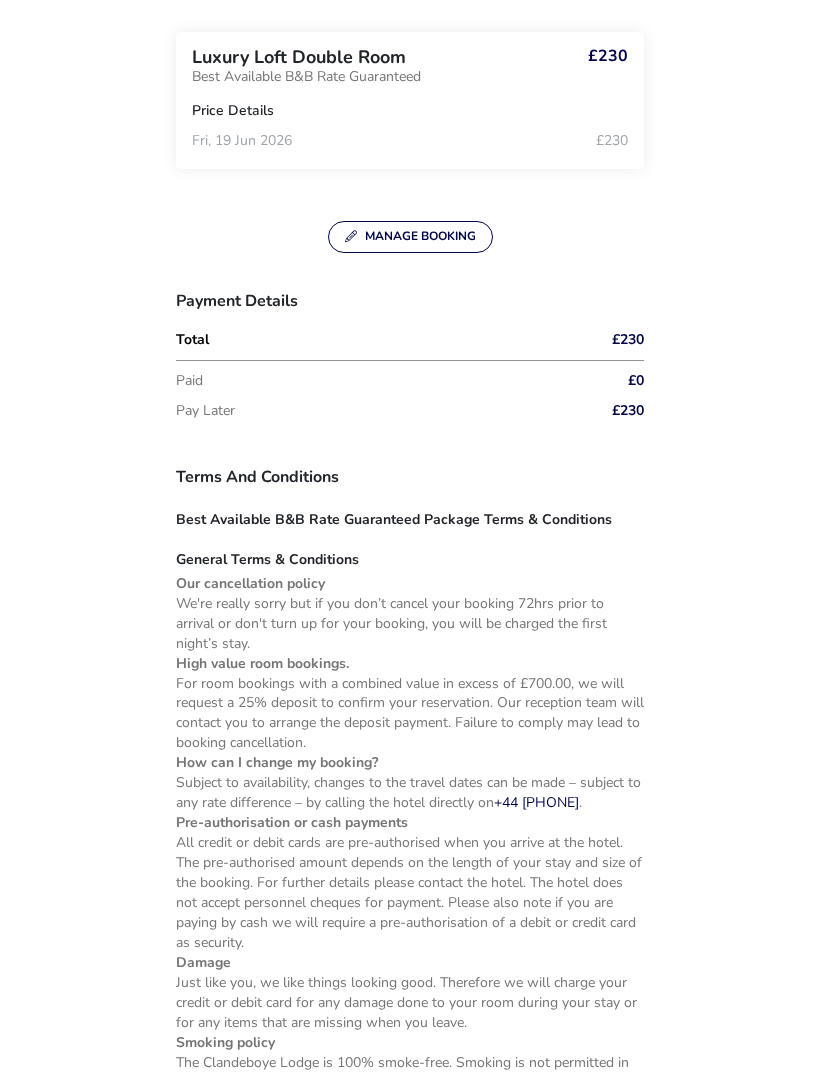 scroll, scrollTop: 895, scrollLeft: 0, axis: vertical 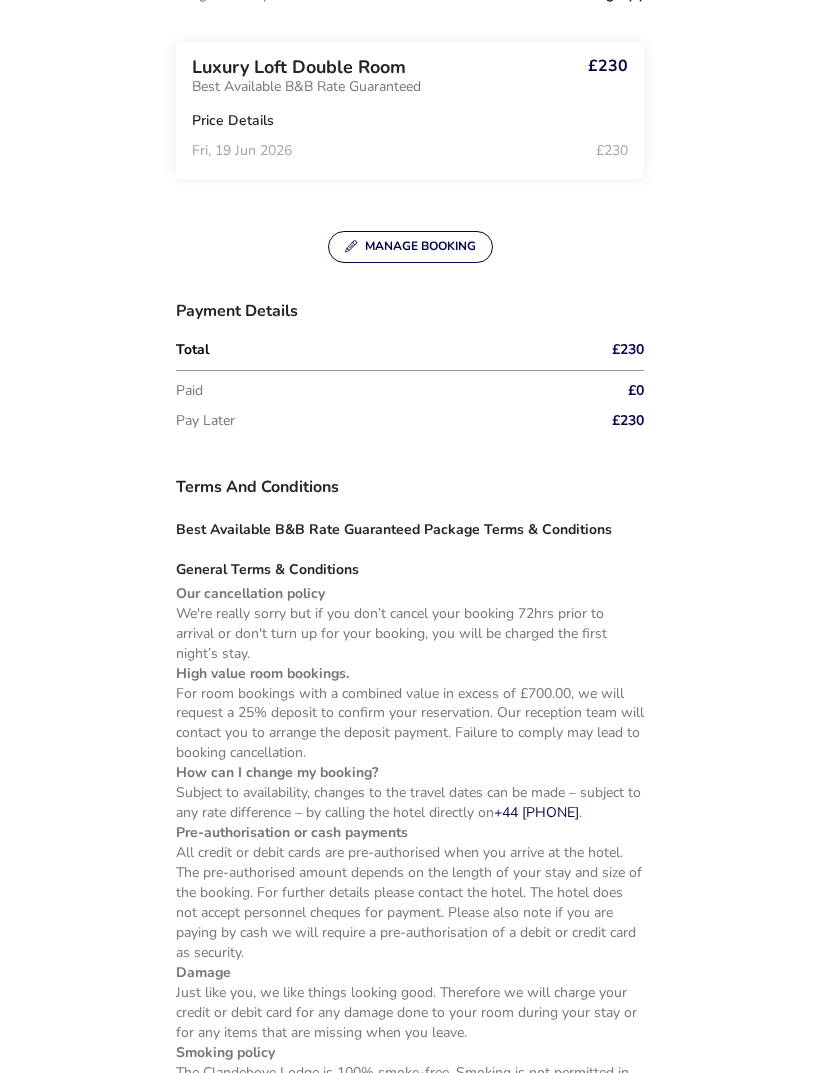 click on "Manage Booking" at bounding box center [410, 247] 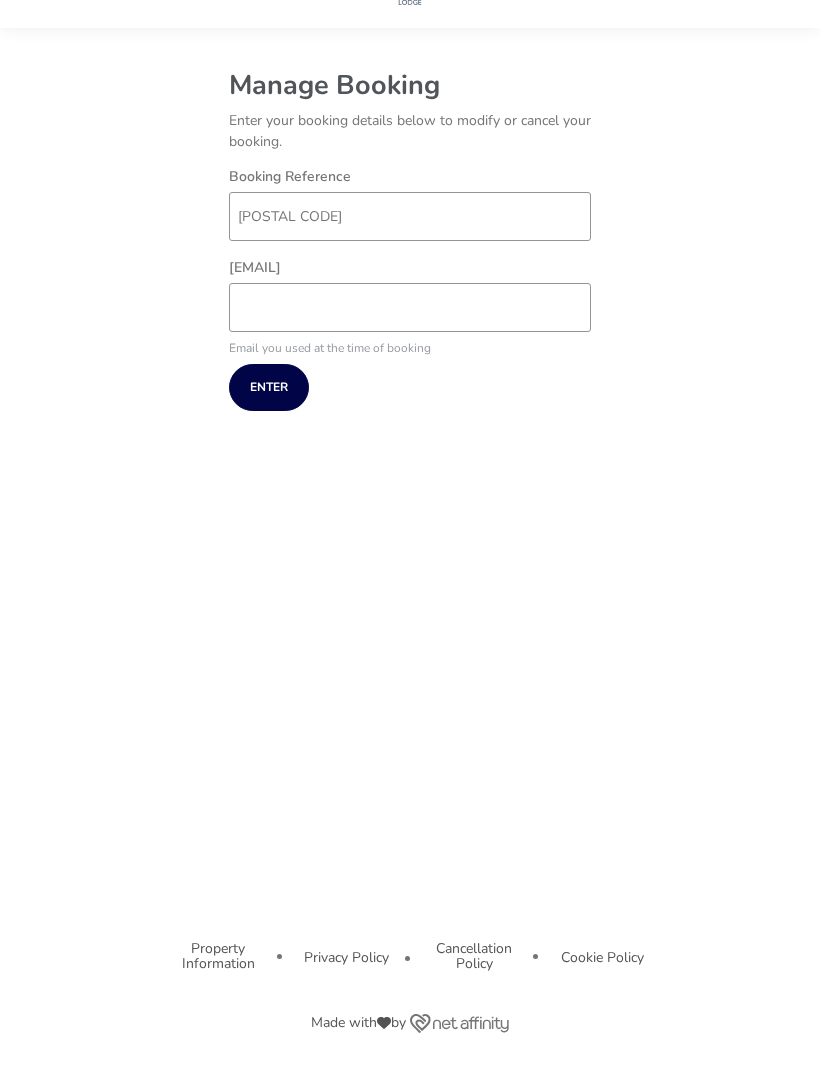 scroll, scrollTop: 0, scrollLeft: 0, axis: both 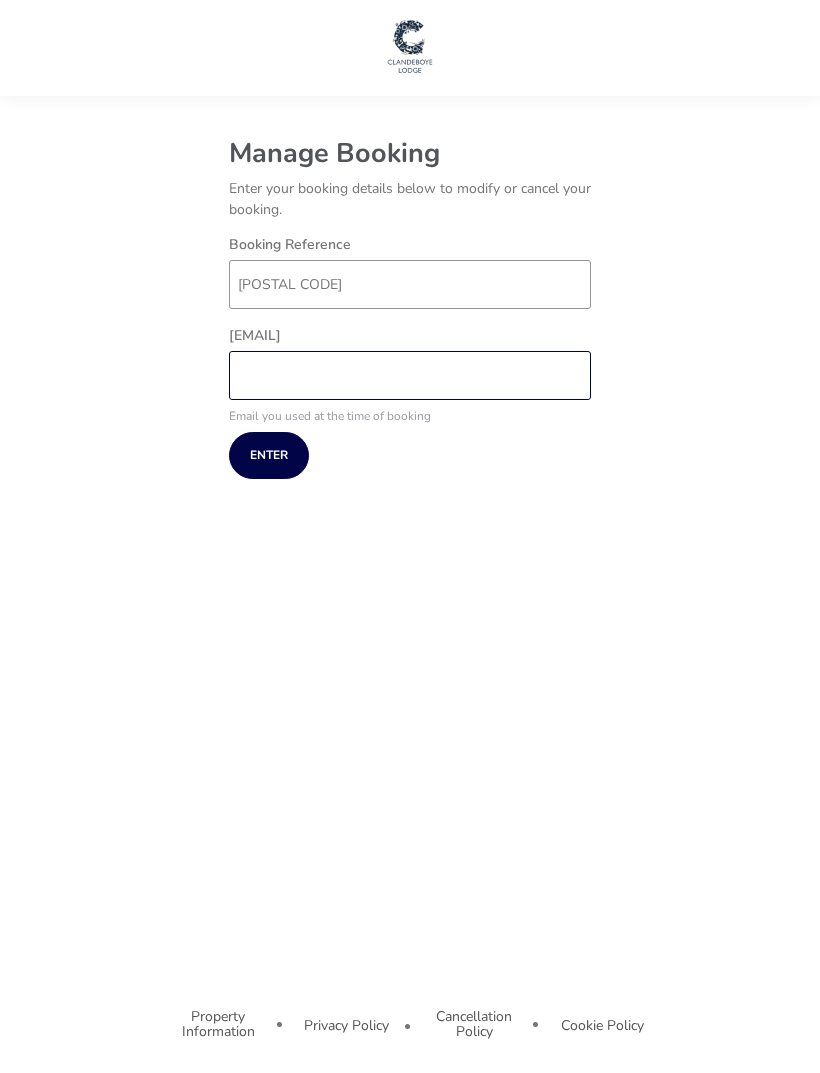 click on "[EMAIL]" at bounding box center (410, 375) 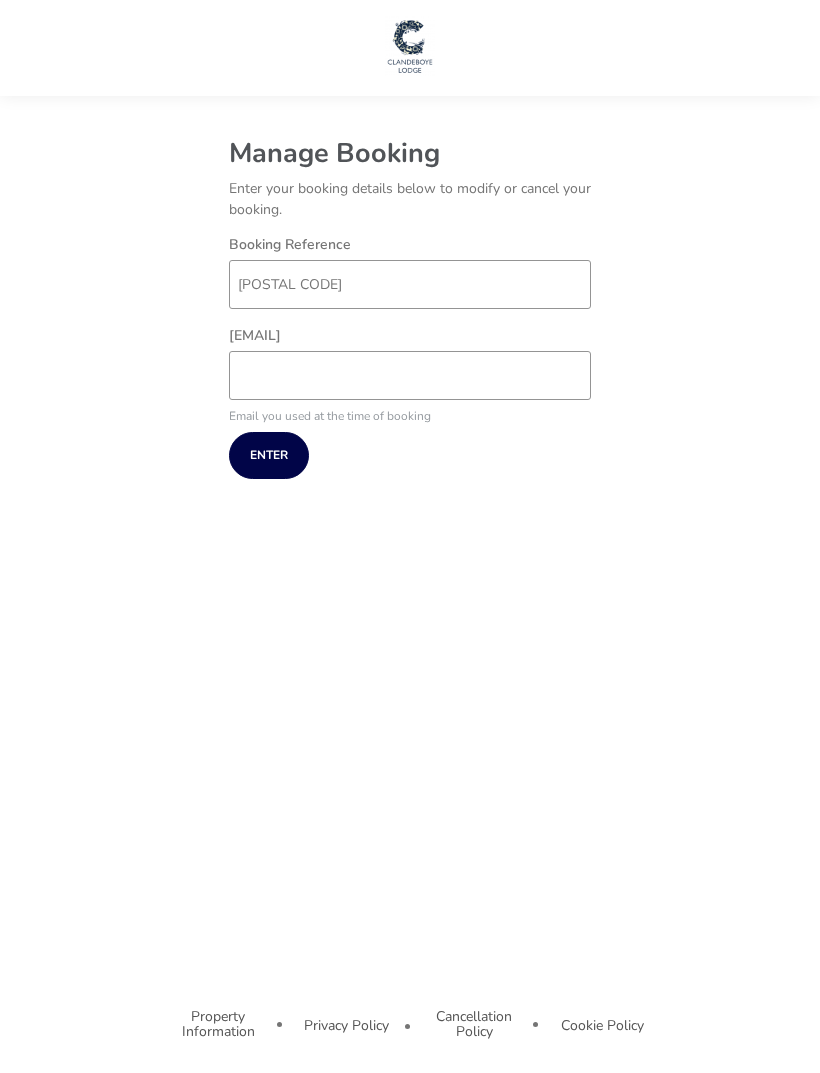 click on "Manage Booking  Enter your booking details below to modify or cancel your booking.   Booking Reference  12135  [EMAIL]  Email you used at the time of booking Enter" at bounding box center (410, 546) 